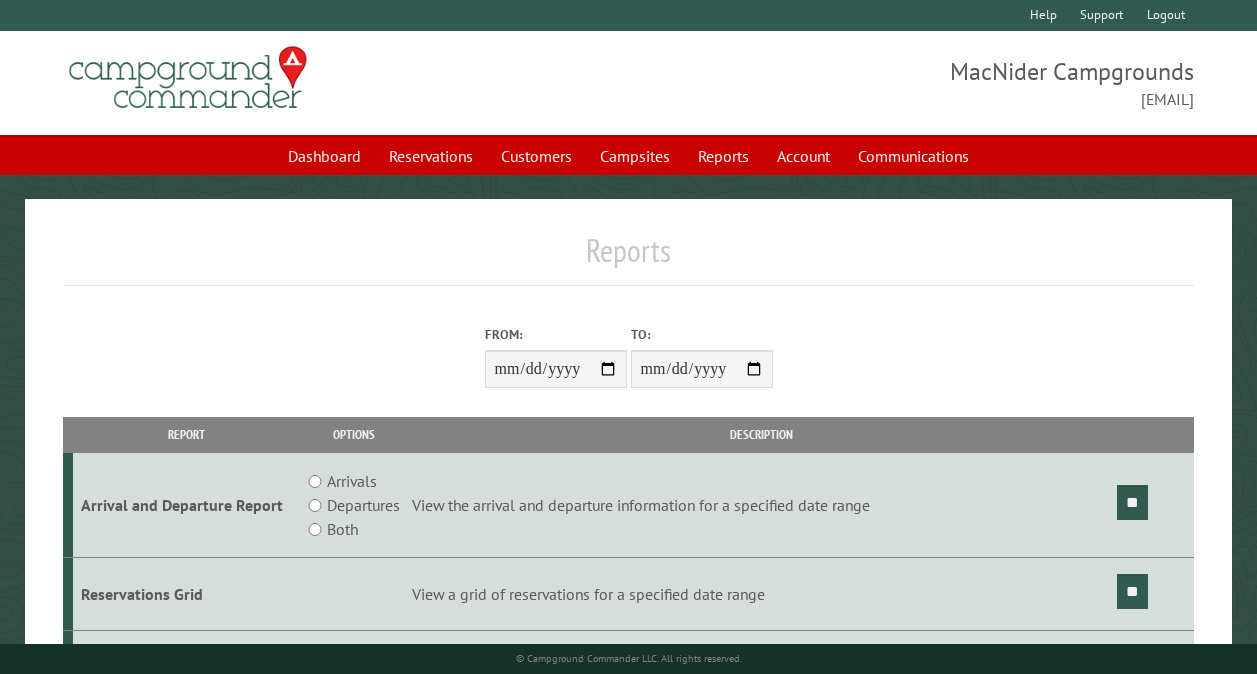 scroll, scrollTop: 0, scrollLeft: 0, axis: both 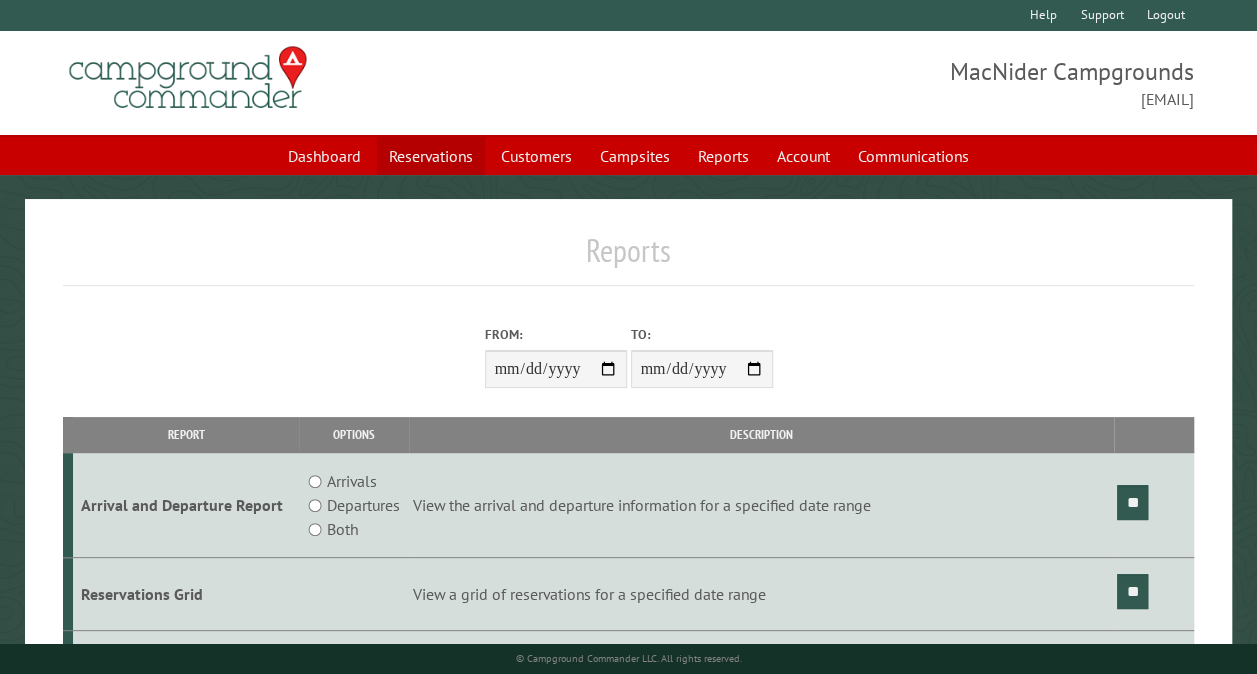 click on "Reservations" at bounding box center [431, 156] 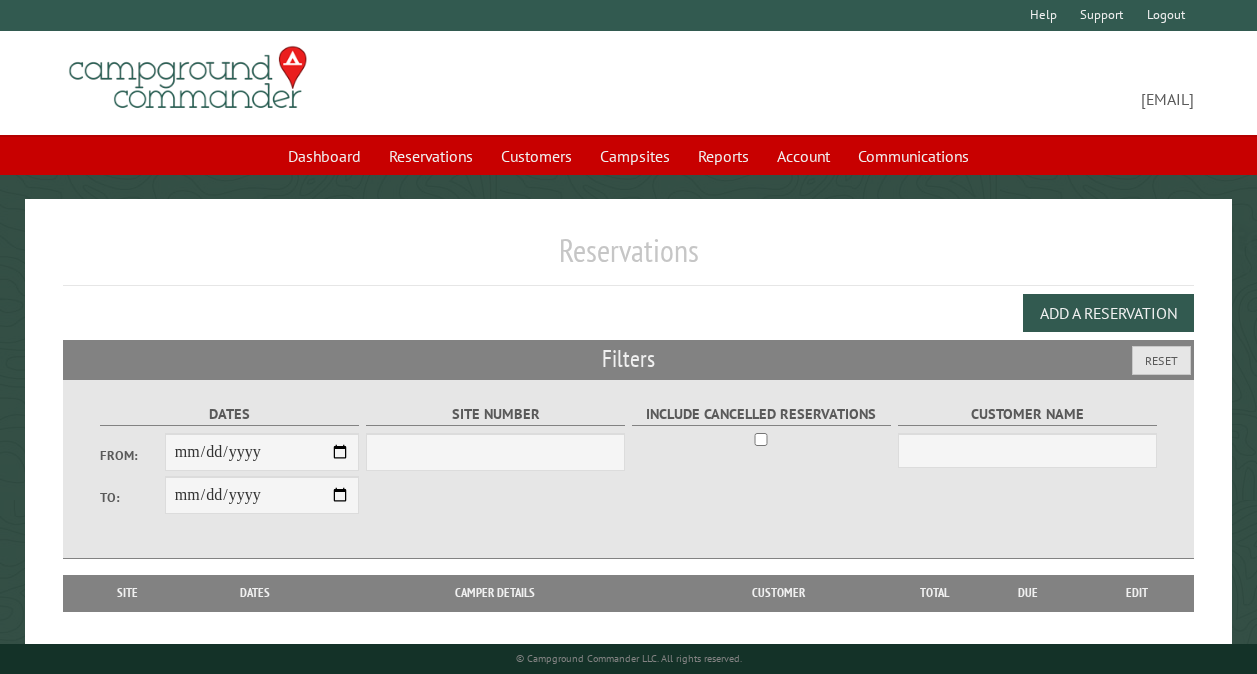 scroll, scrollTop: 0, scrollLeft: 0, axis: both 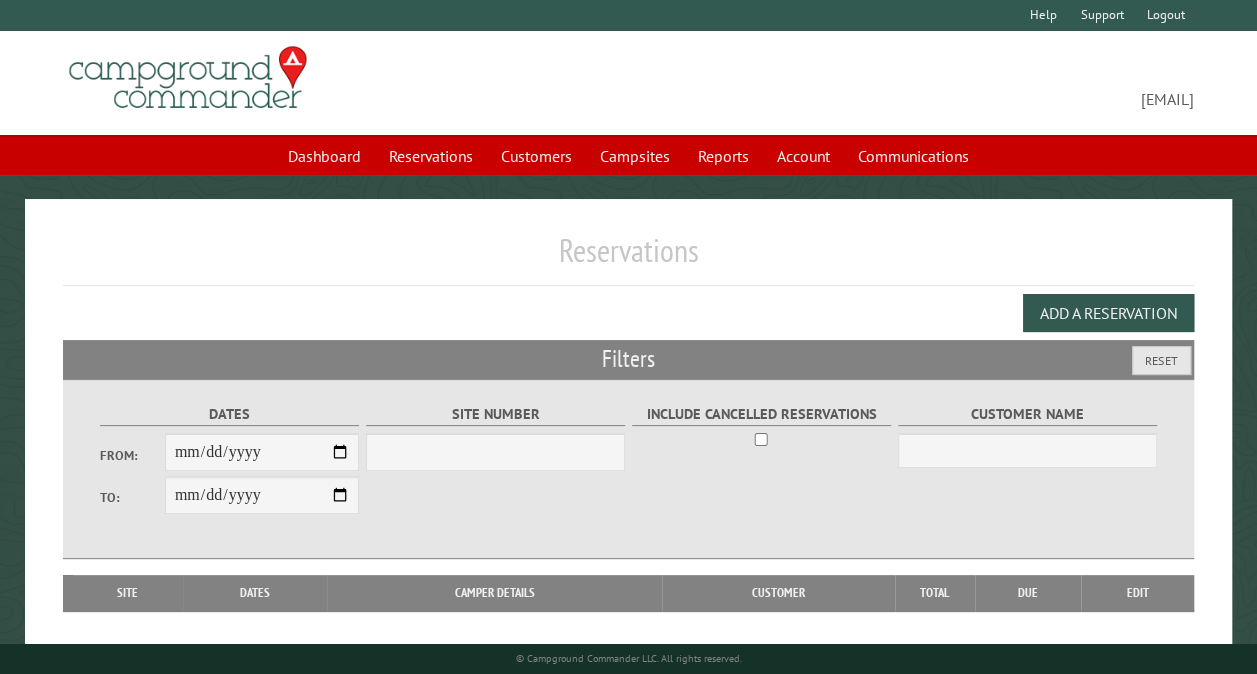 click on "From:" at bounding box center (262, 452) 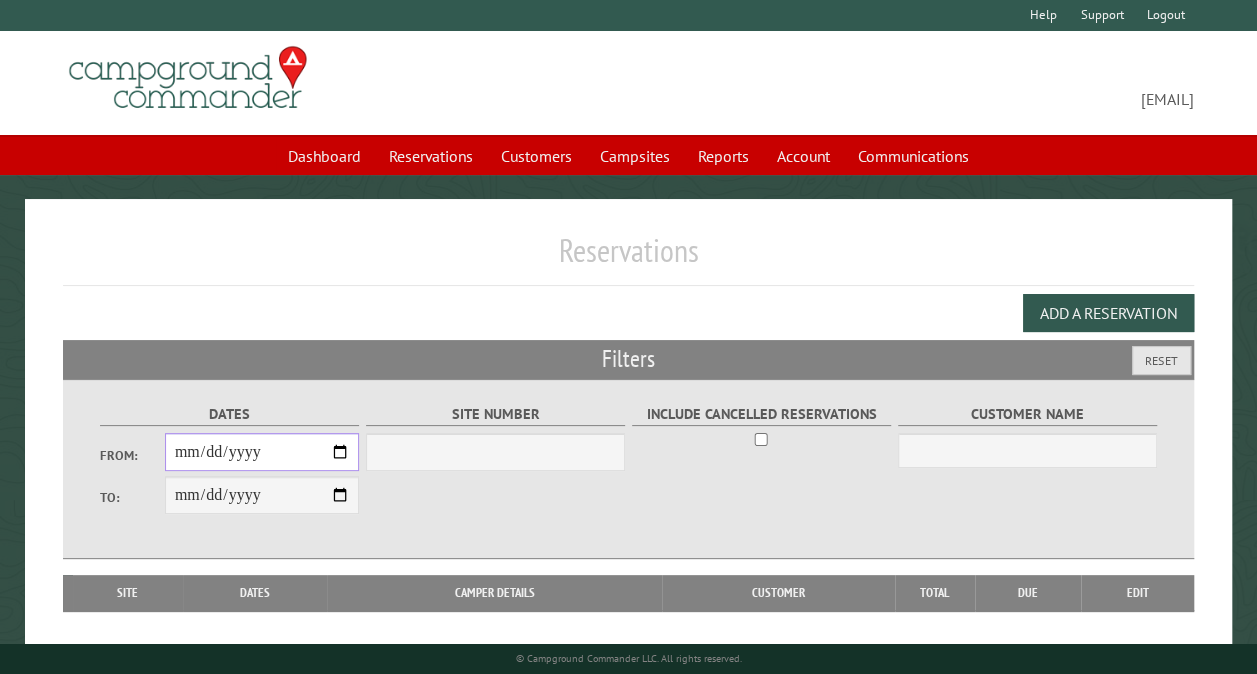 select on "***" 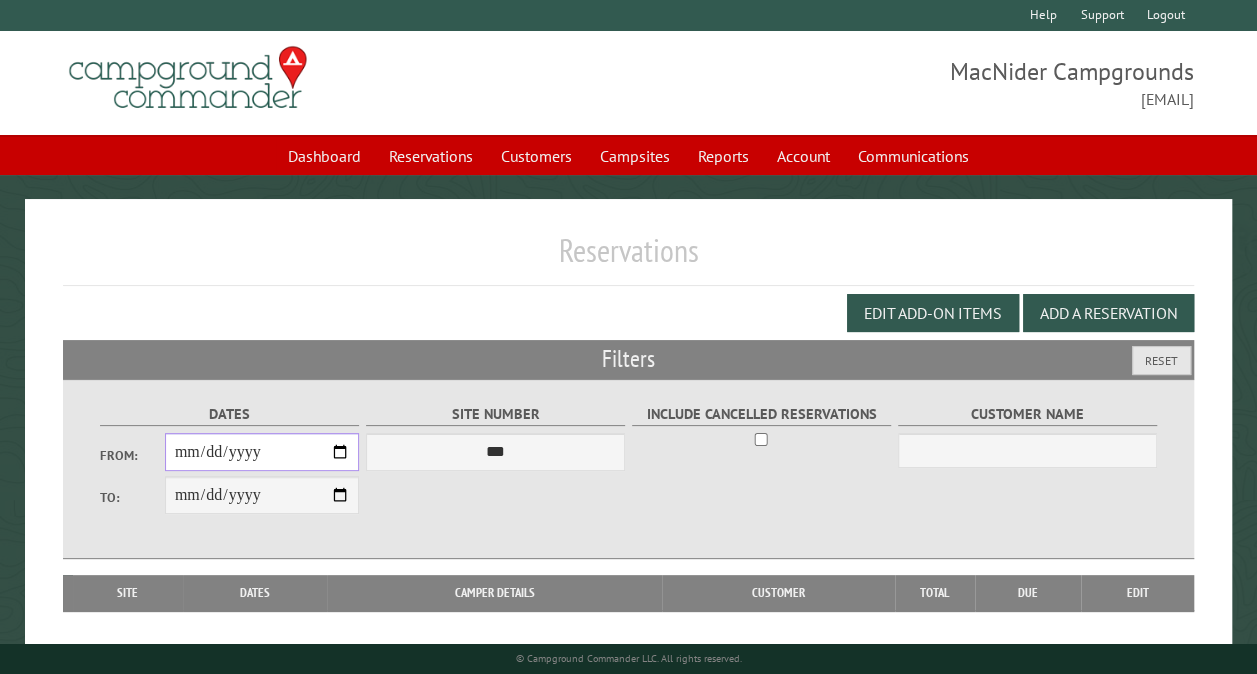 type on "**********" 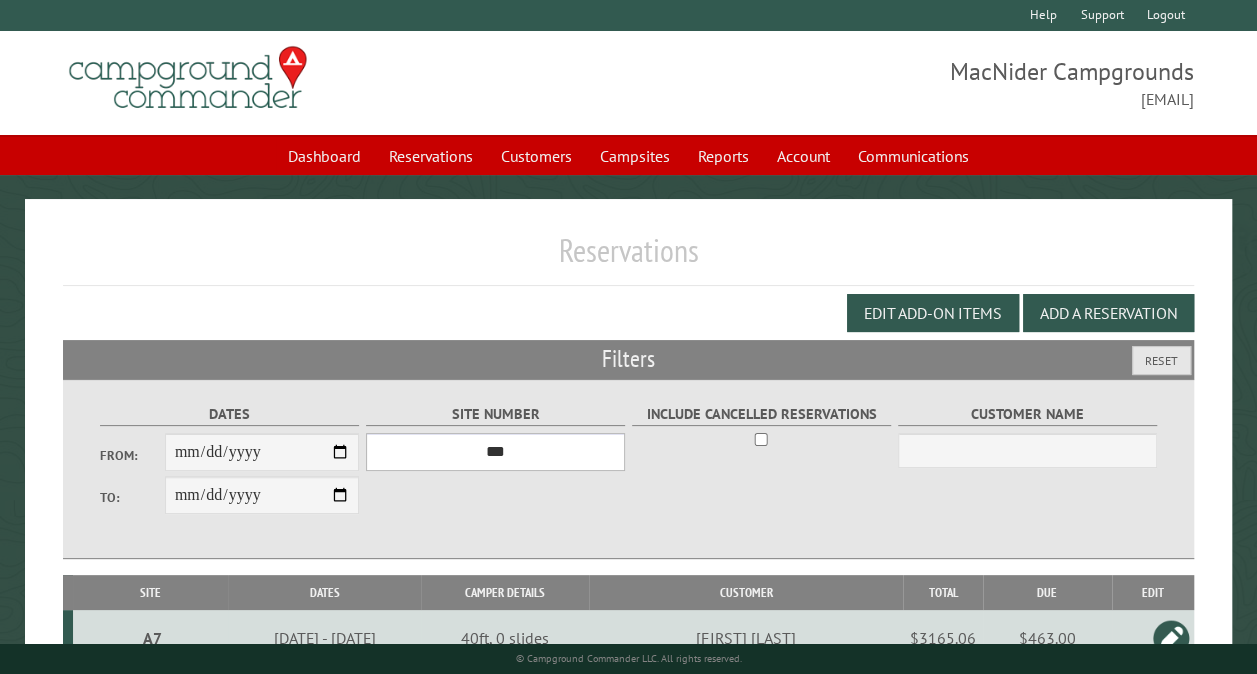 click on "*** ** ** ** ** ** ** ** ** ** *** *** *** *** ** ** ** ** ** ** ** ** ** *** *** ** ** ** ** ** ** ********* ** ** ** ** ** ** ** ** ** *** *** *** *** *** *** ** ** ** ** ** ** ** ** ** *** *** *** *** *** *** ** ** ** ** ** ** ** ** ** ** ** ** ** ** ** ** ** ** ** ** ** ** ** ** *** *** *** *** *** ***" at bounding box center (495, 452) 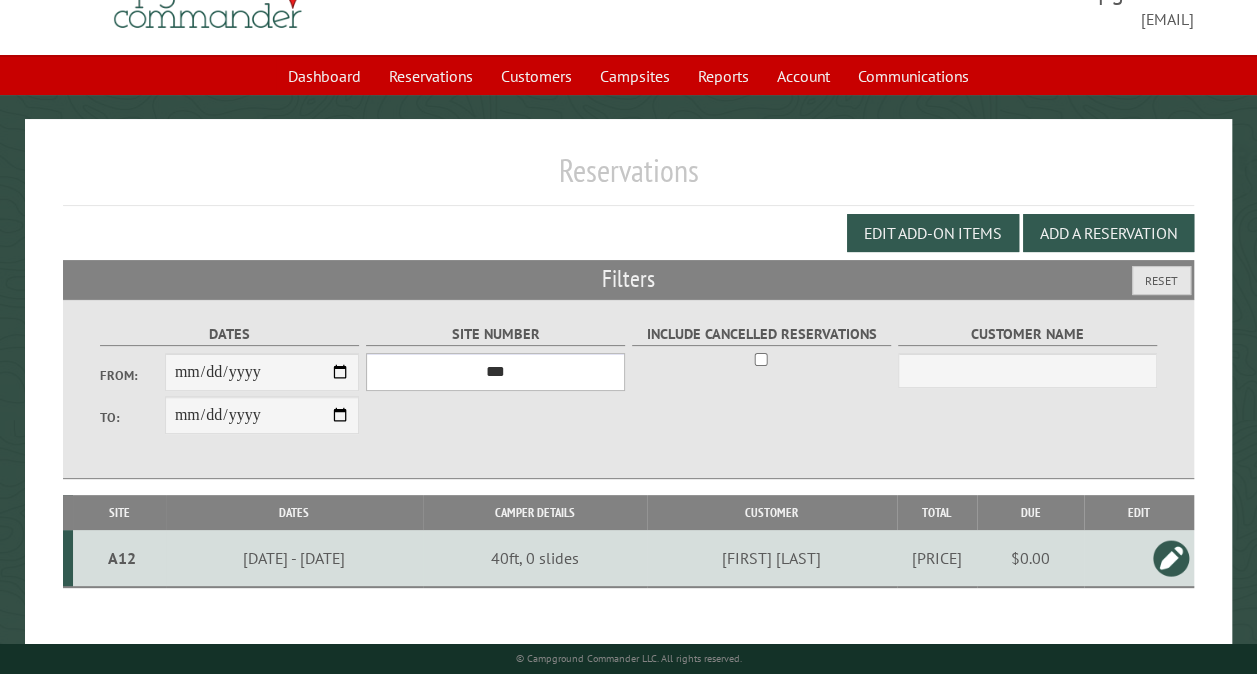 scroll, scrollTop: 112, scrollLeft: 0, axis: vertical 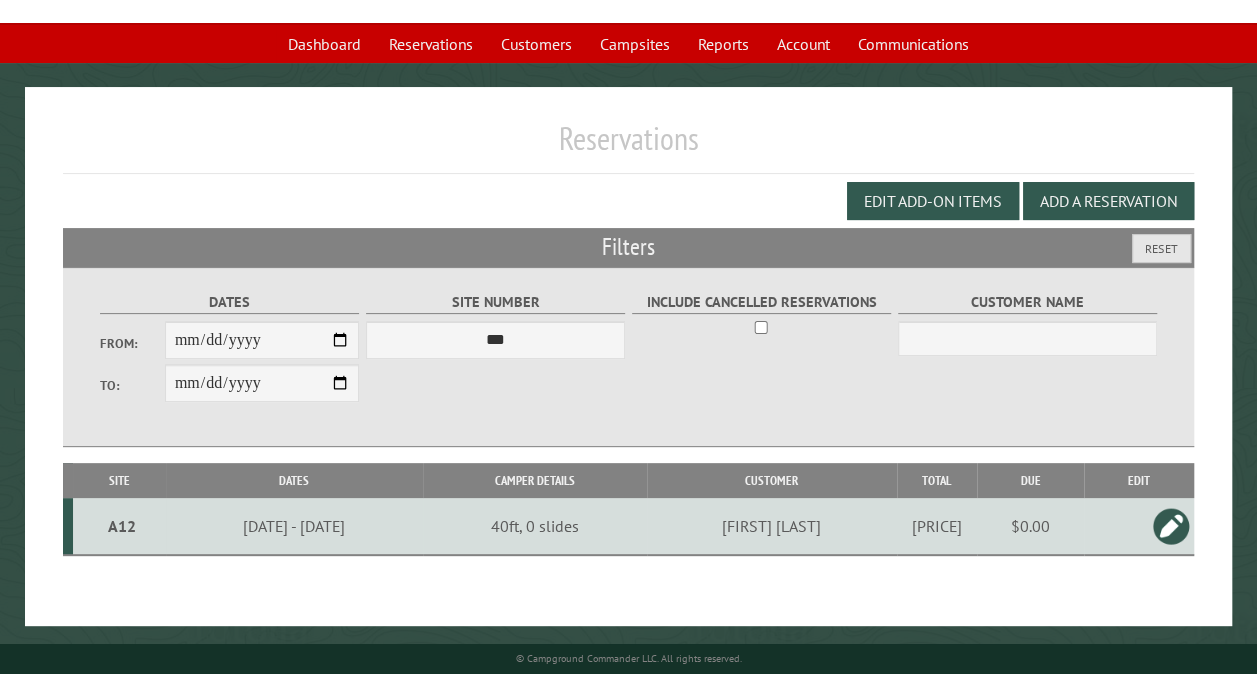 click on "A12" at bounding box center (122, 526) 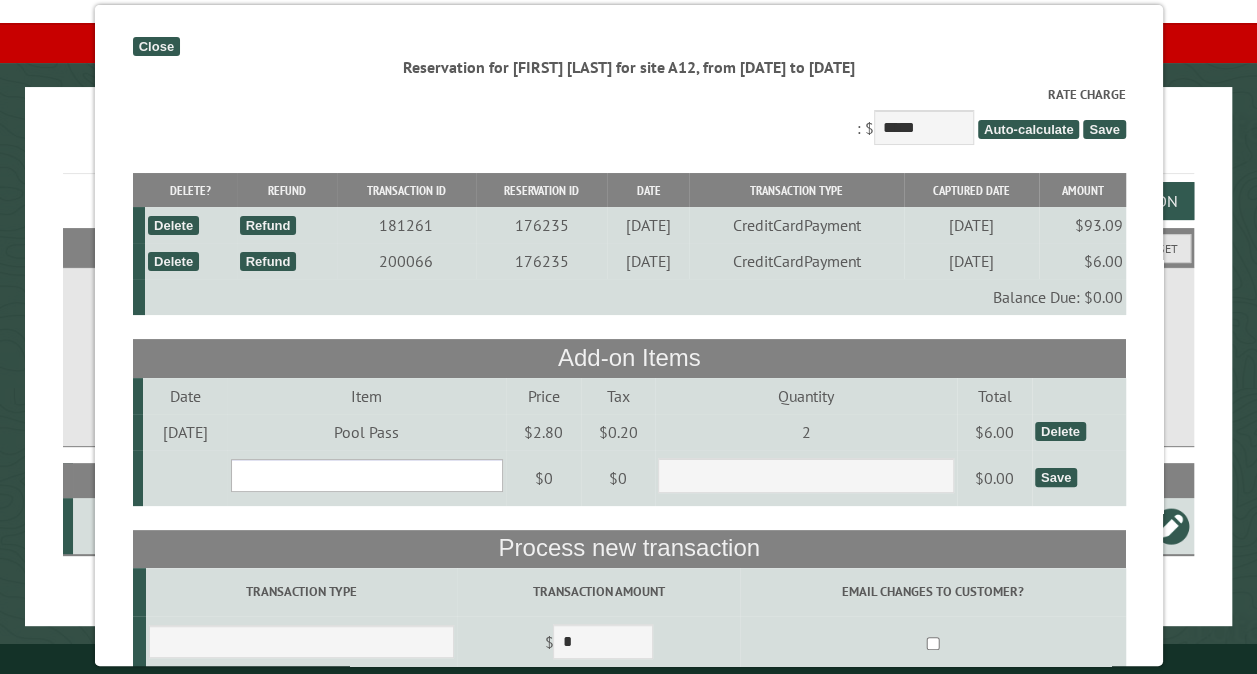 click on "**********" at bounding box center [366, 475] 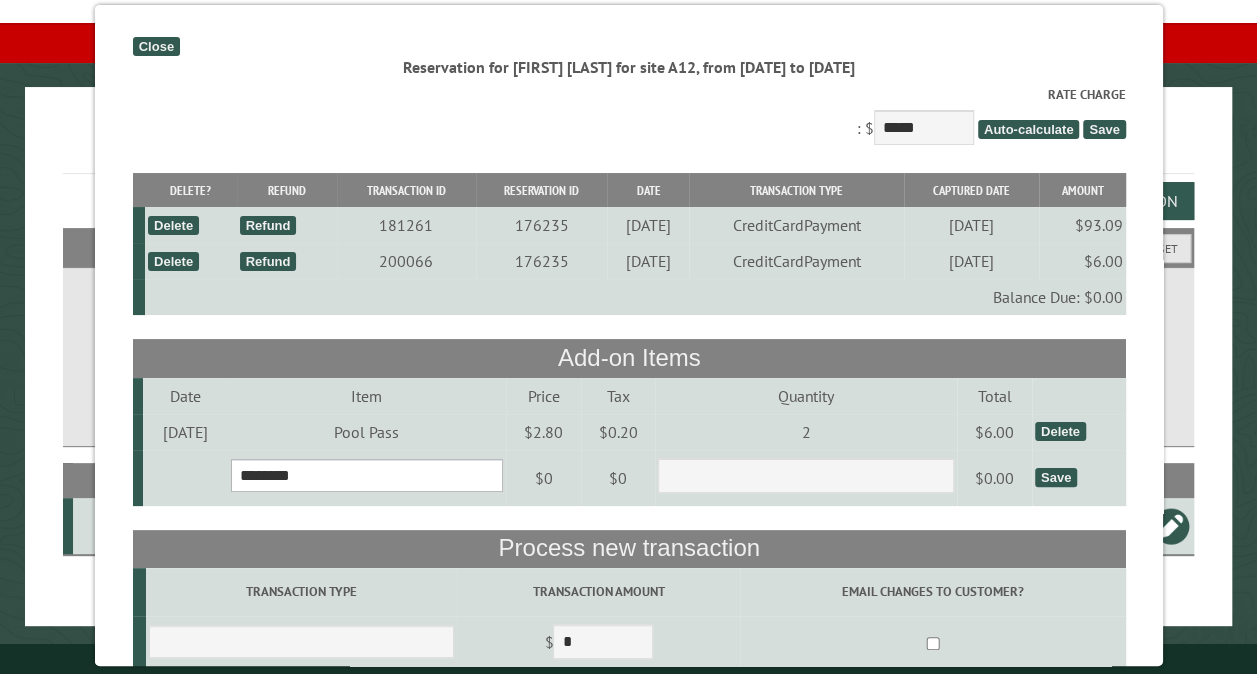 click on "**********" at bounding box center (366, 475) 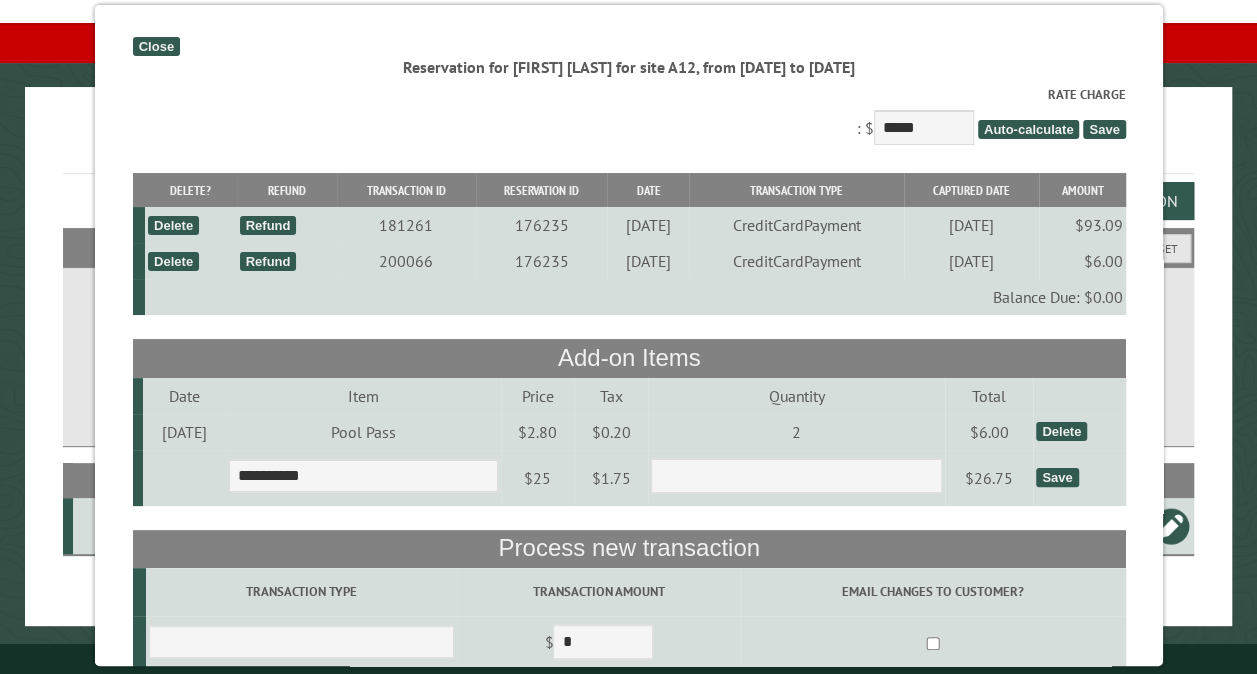 click on "Save" at bounding box center (1056, 477) 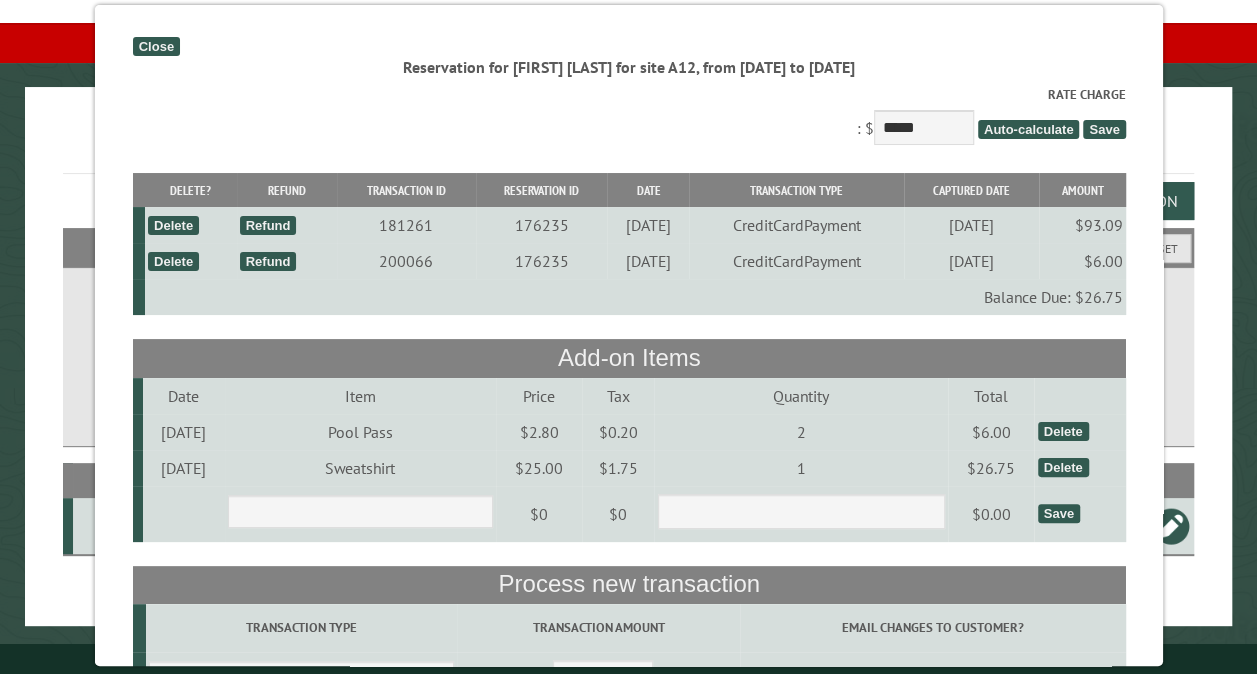select on "*" 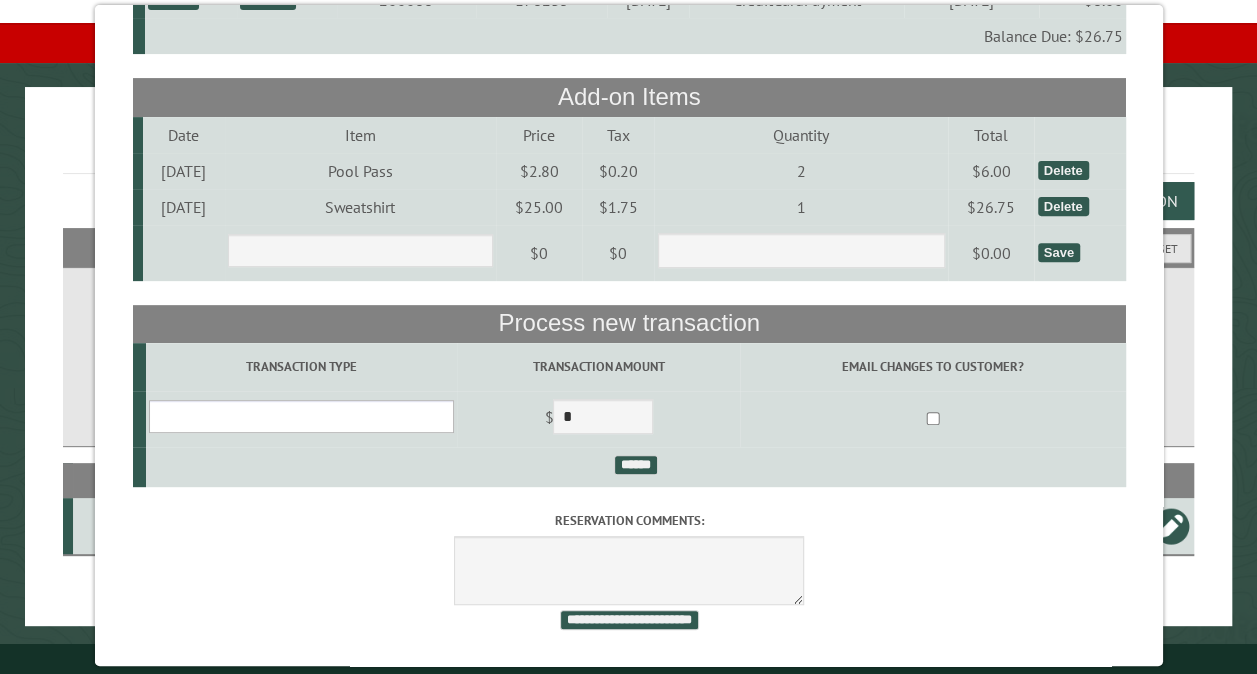 click on "**********" at bounding box center [300, 416] 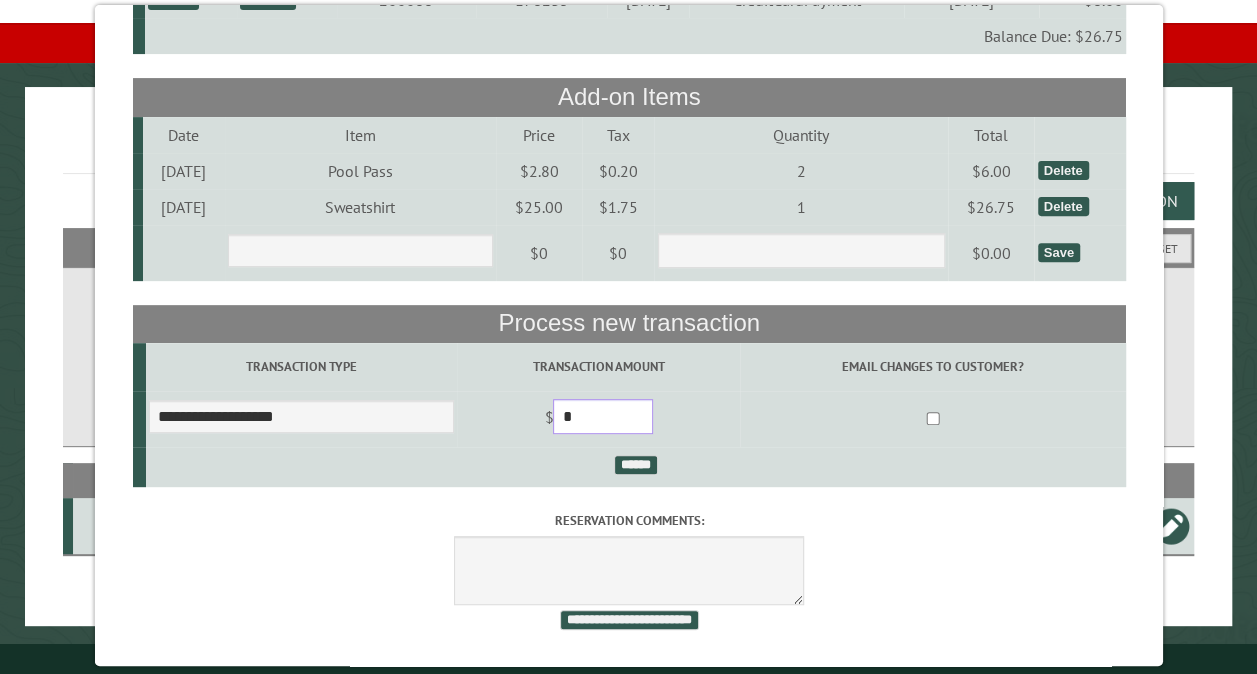 click on "*" at bounding box center (603, 416) 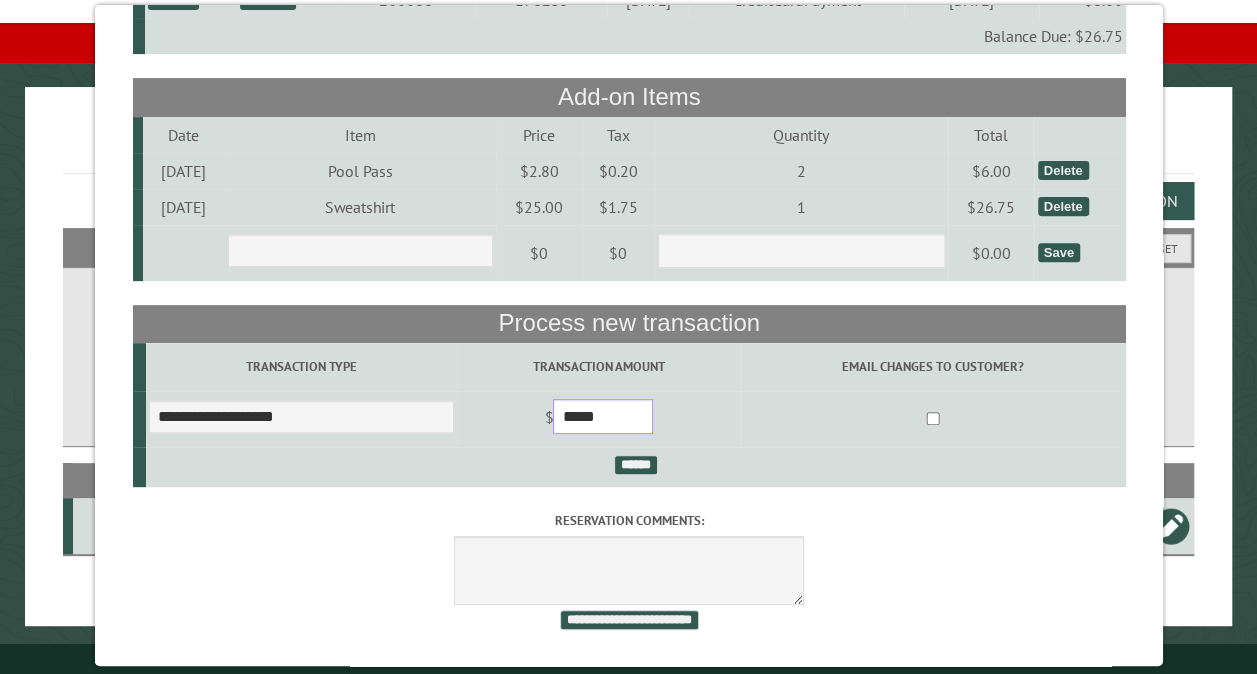 type on "*****" 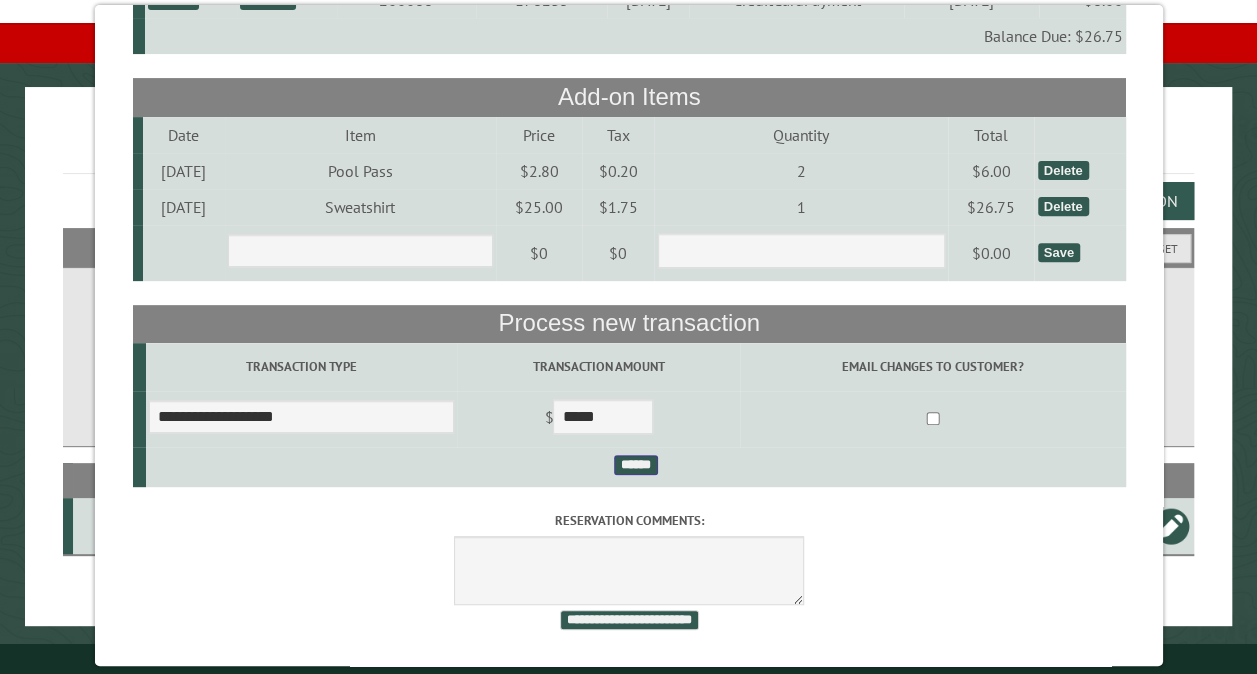 click on "******" at bounding box center [635, 465] 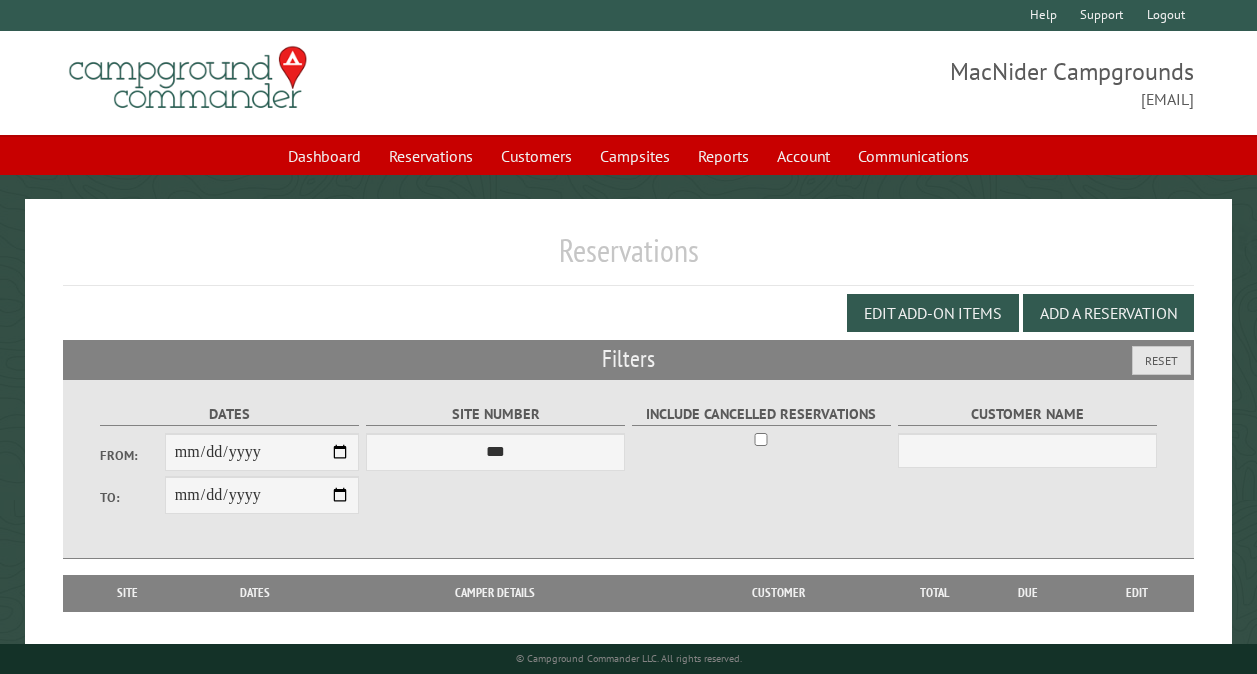 scroll, scrollTop: 112, scrollLeft: 0, axis: vertical 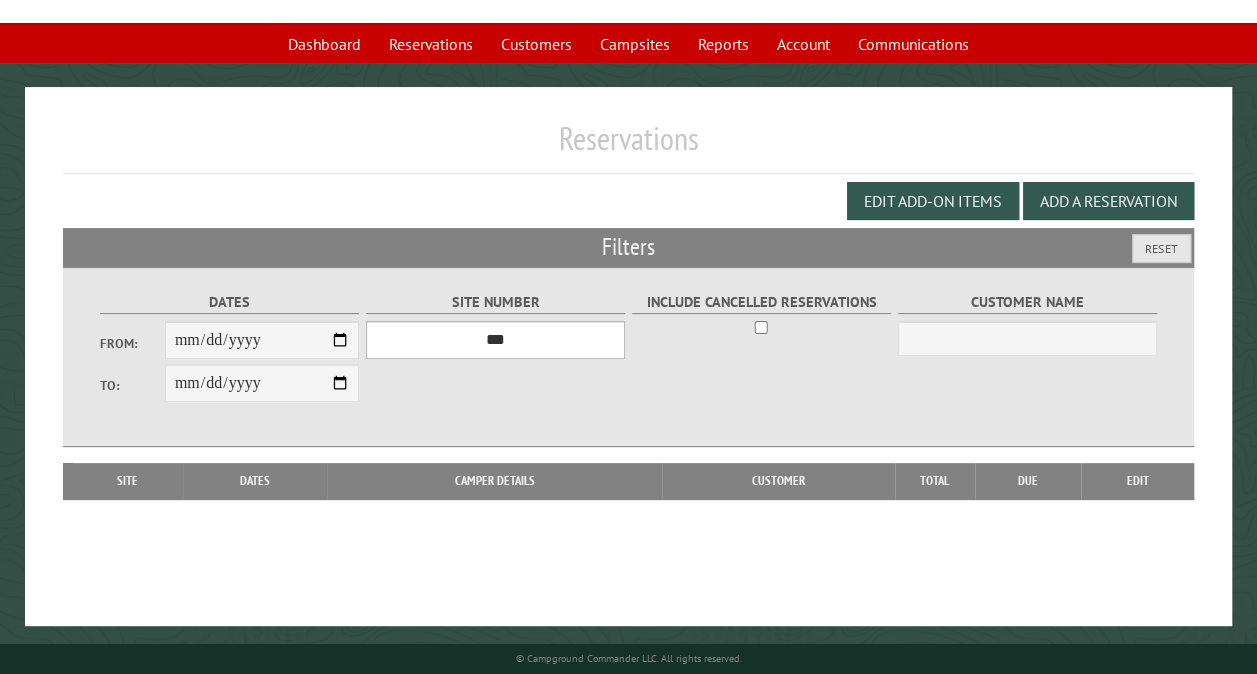 click on "*** ** ** ** ** ** ** ** ** ** *** *** *** *** ** ** ** ** ** ** ** ** ** *** *** ** ** ** ** ** ** ********* ** ** ** ** ** ** ** ** ** *** *** *** *** *** *** ** ** ** ** ** ** ** ** ** *** *** *** *** *** *** ** ** ** ** ** ** ** ** ** ** ** ** ** ** ** ** ** ** ** ** ** ** ** ** *** *** *** *** *** ***" at bounding box center (495, 340) 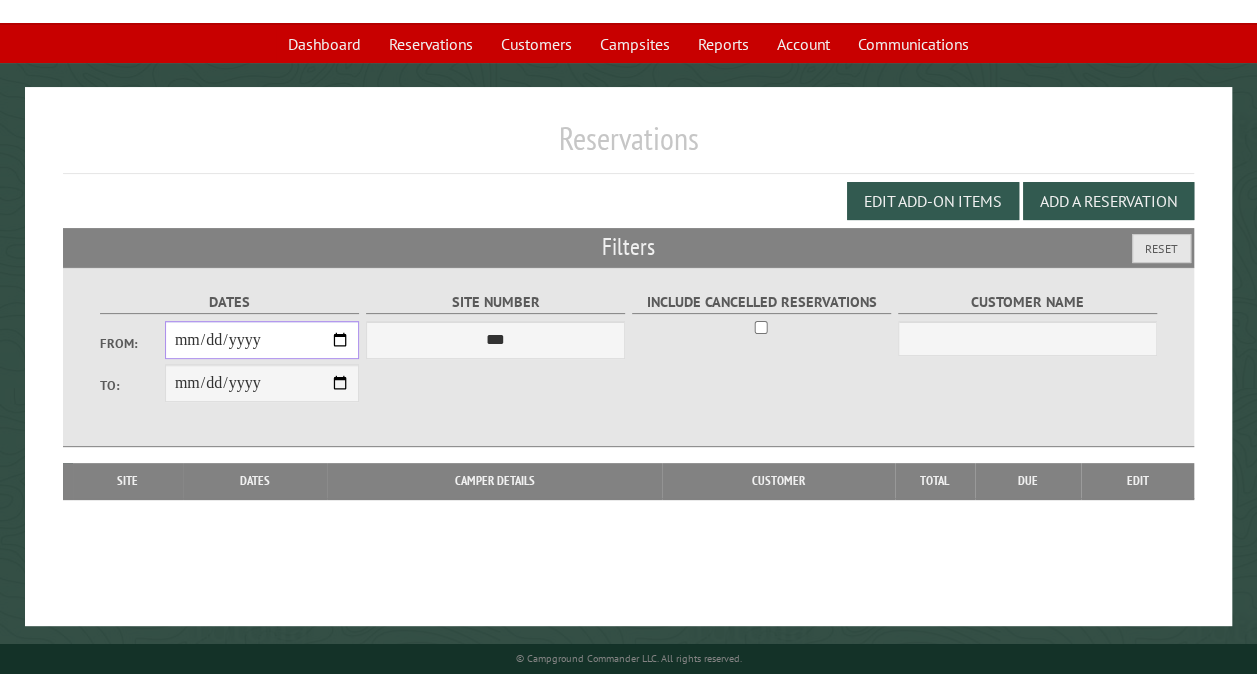 click on "**********" at bounding box center [262, 340] 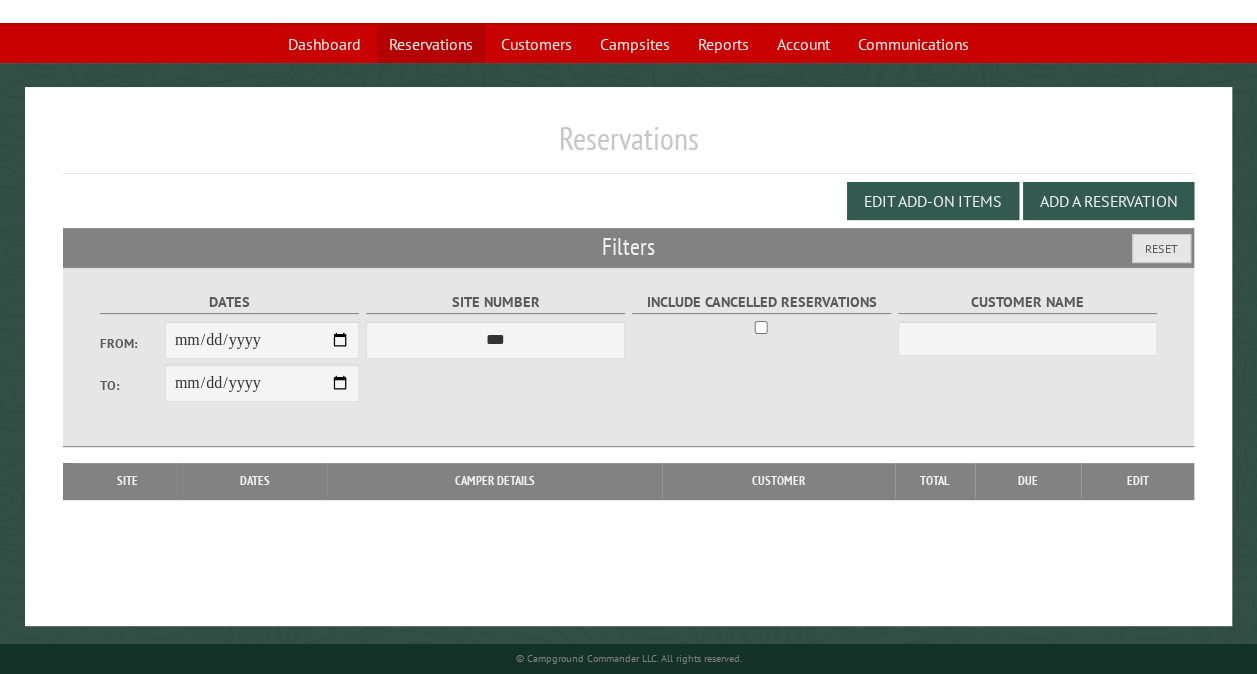 click on "Reservations" at bounding box center [431, 44] 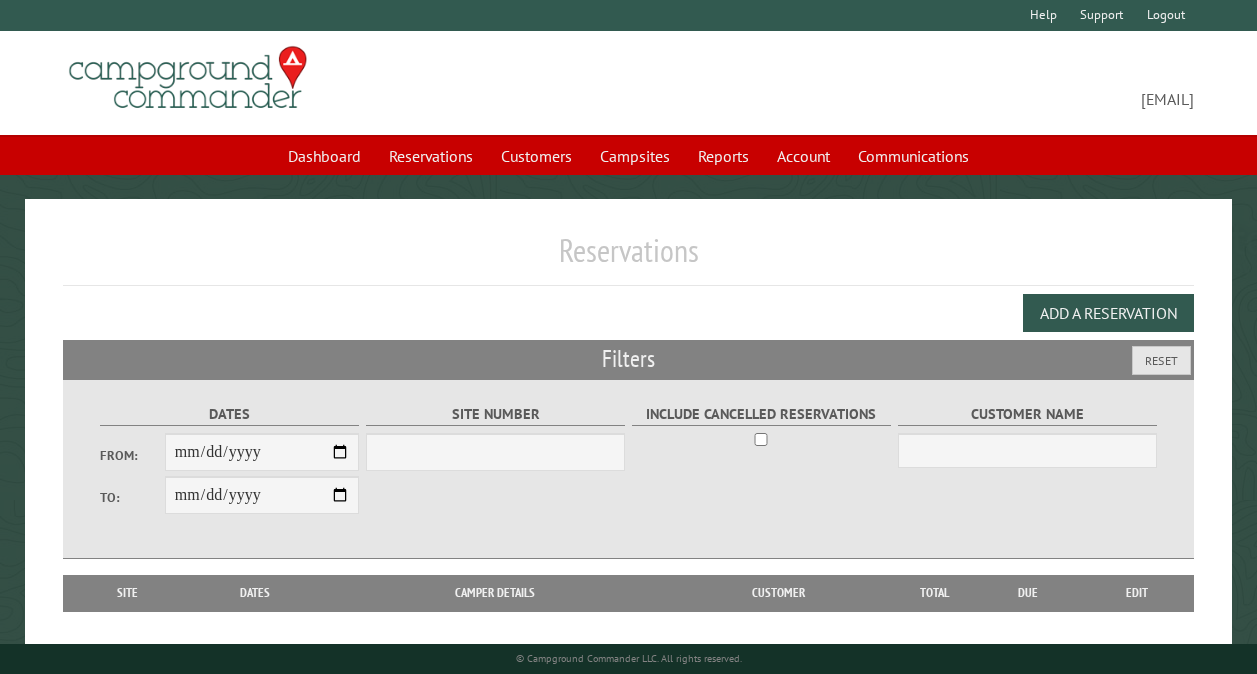 scroll, scrollTop: 0, scrollLeft: 0, axis: both 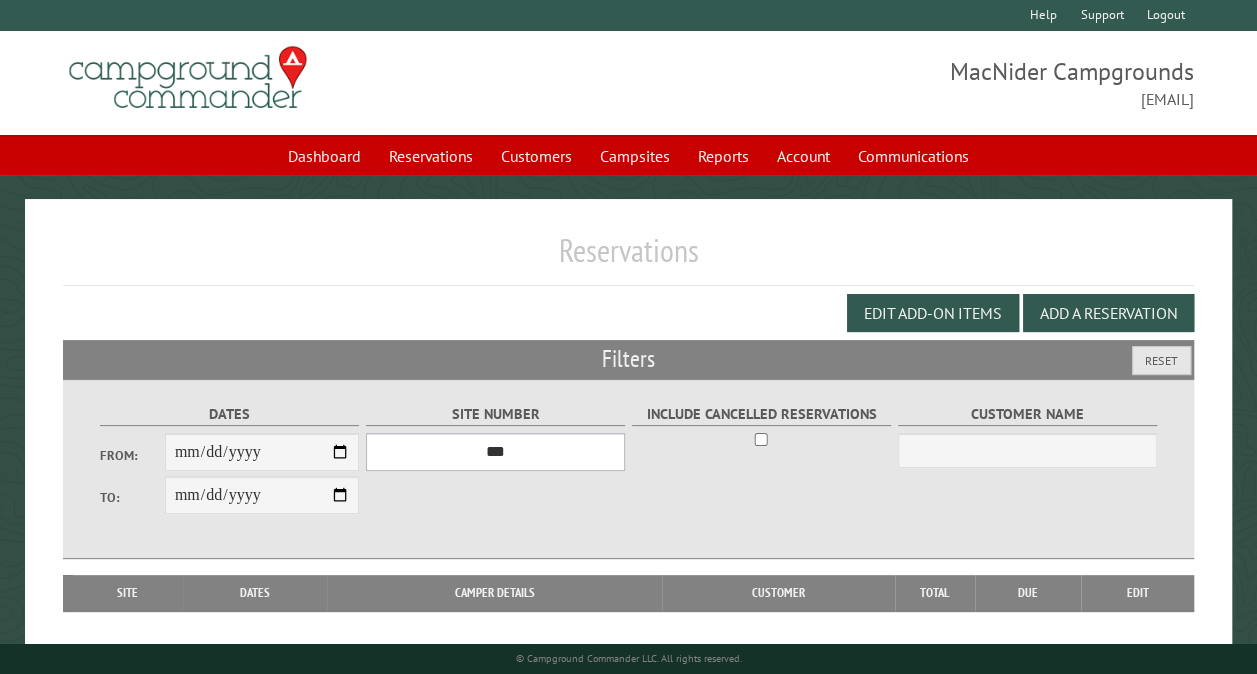 click on "*** ** ** ** ** ** ** ** ** ** *** *** *** *** ** ** ** ** ** ** ** ** ** *** *** ** ** ** ** ** ** ********* ** ** ** ** ** ** ** ** ** *** *** *** *** *** *** ** ** ** ** ** ** ** ** ** *** *** *** *** *** *** ** ** ** ** ** ** ** ** ** ** ** ** ** ** ** ** ** ** ** ** ** ** ** ** *** *** *** *** *** ***" at bounding box center [495, 452] 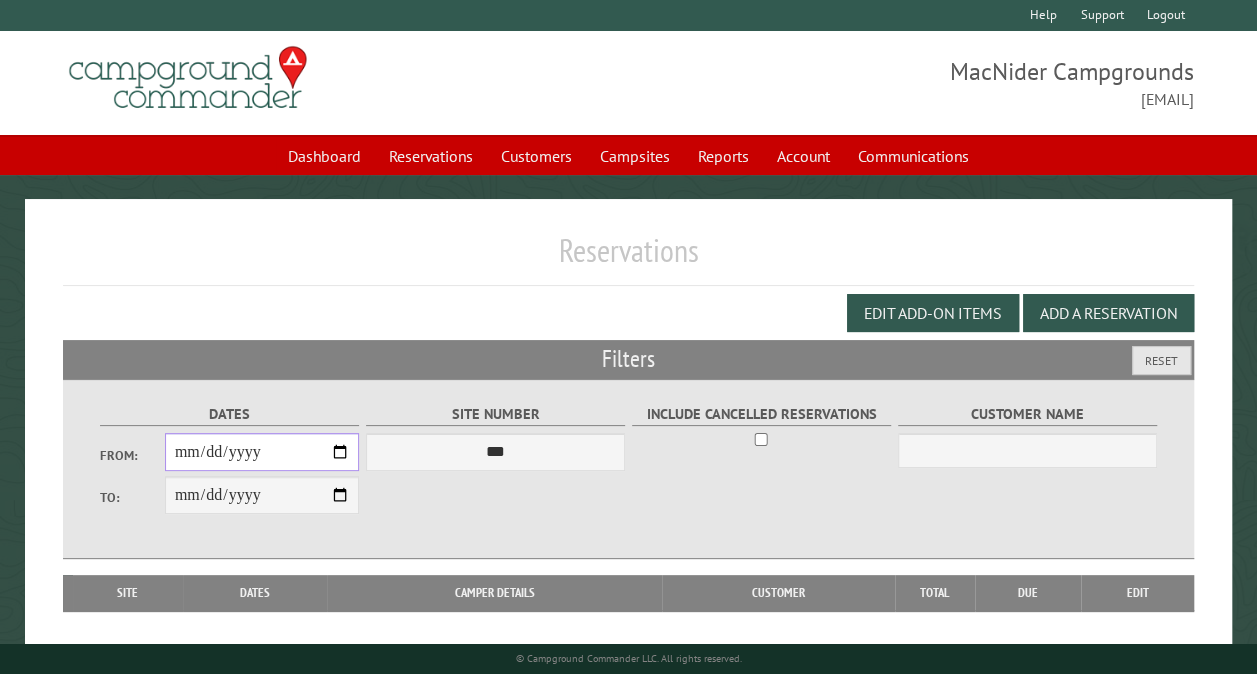 click on "From:" at bounding box center (262, 452) 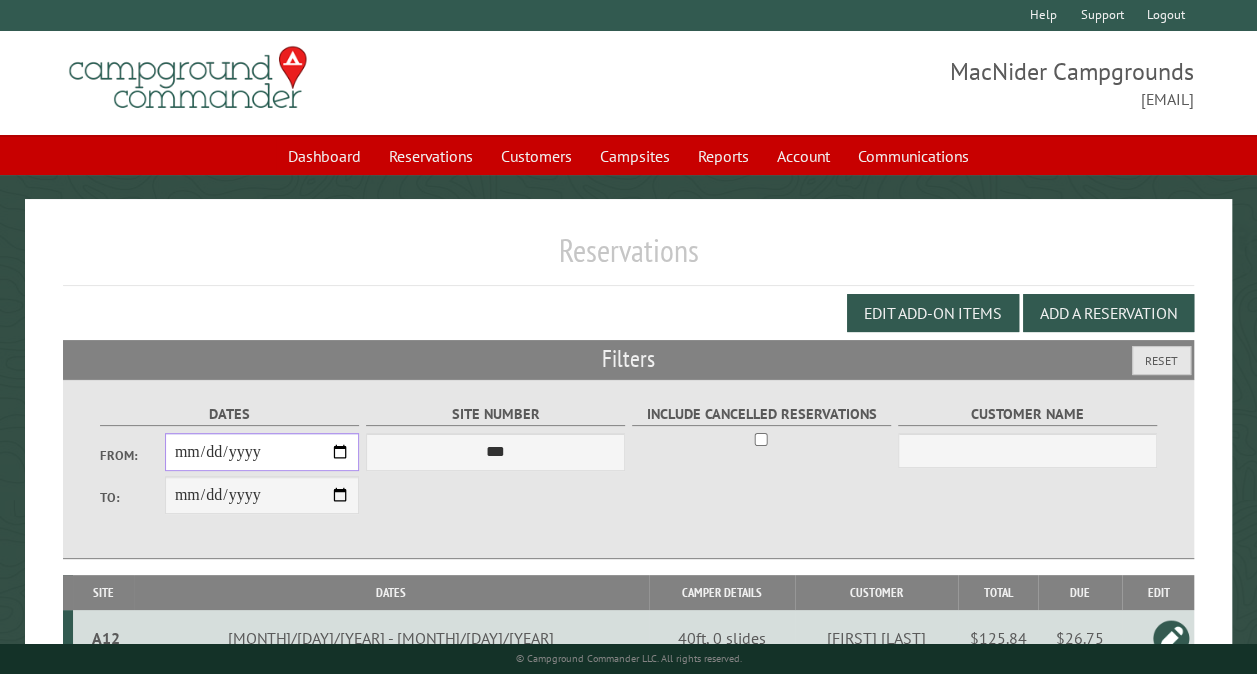 scroll, scrollTop: 112, scrollLeft: 0, axis: vertical 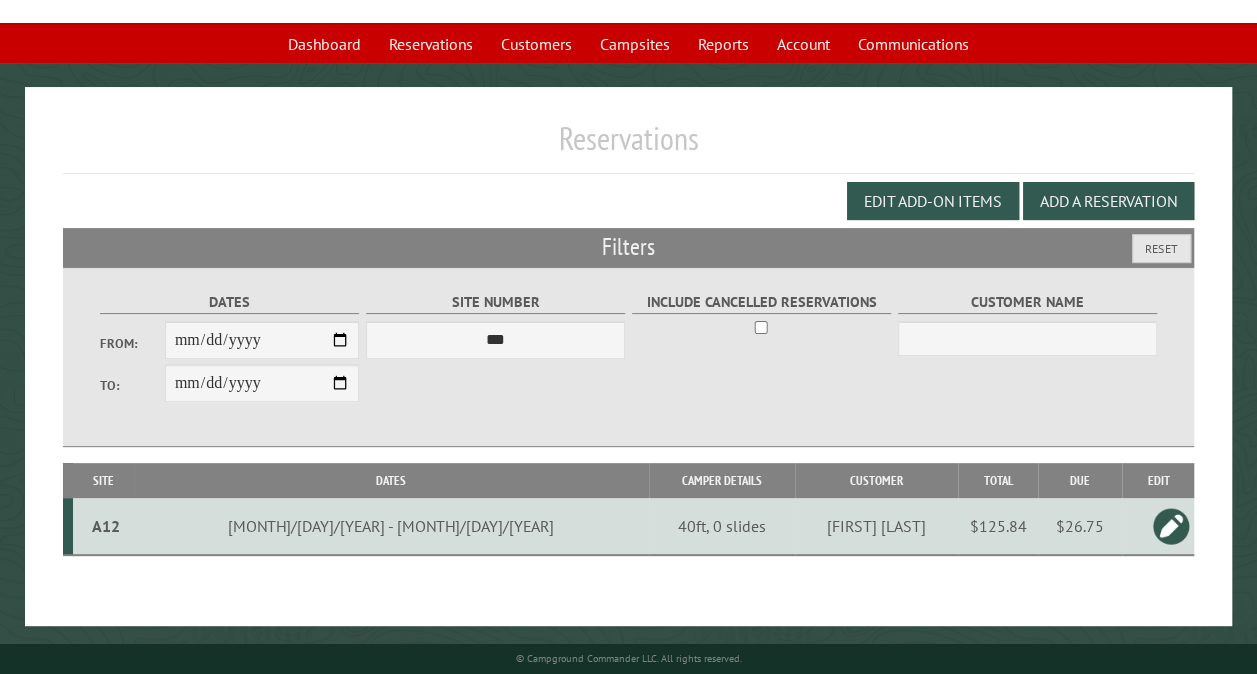 click on "A12" at bounding box center (106, 526) 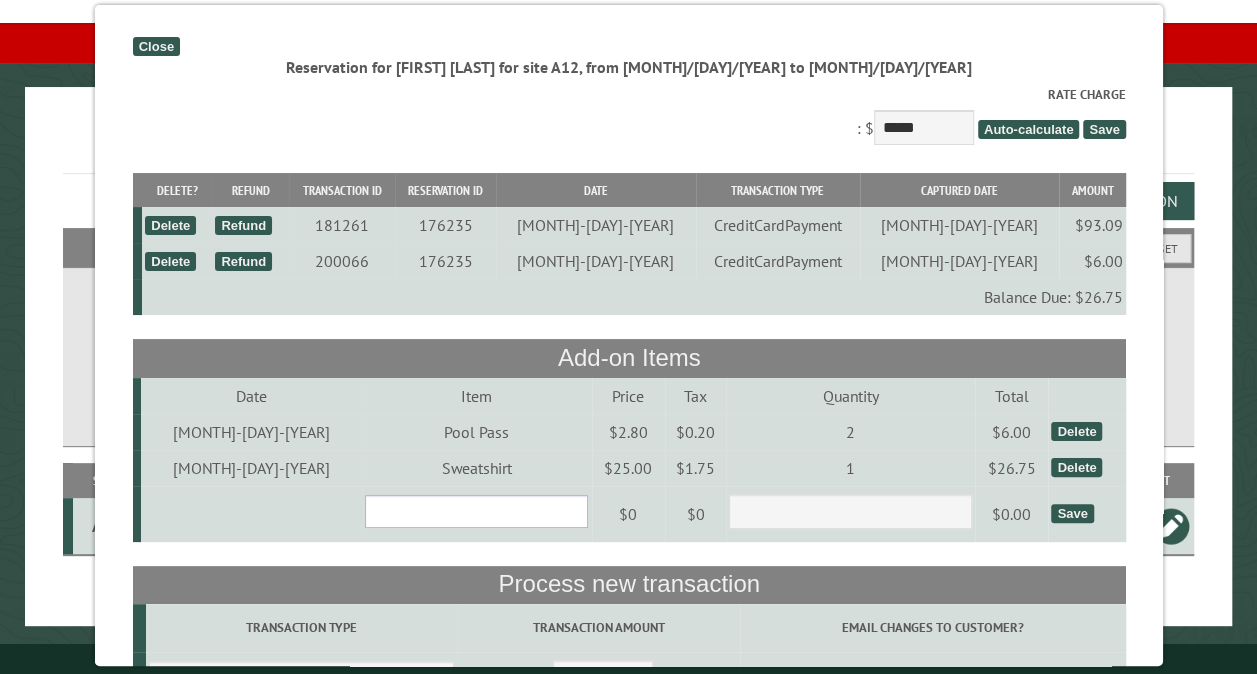 click on "**********" at bounding box center (475, 511) 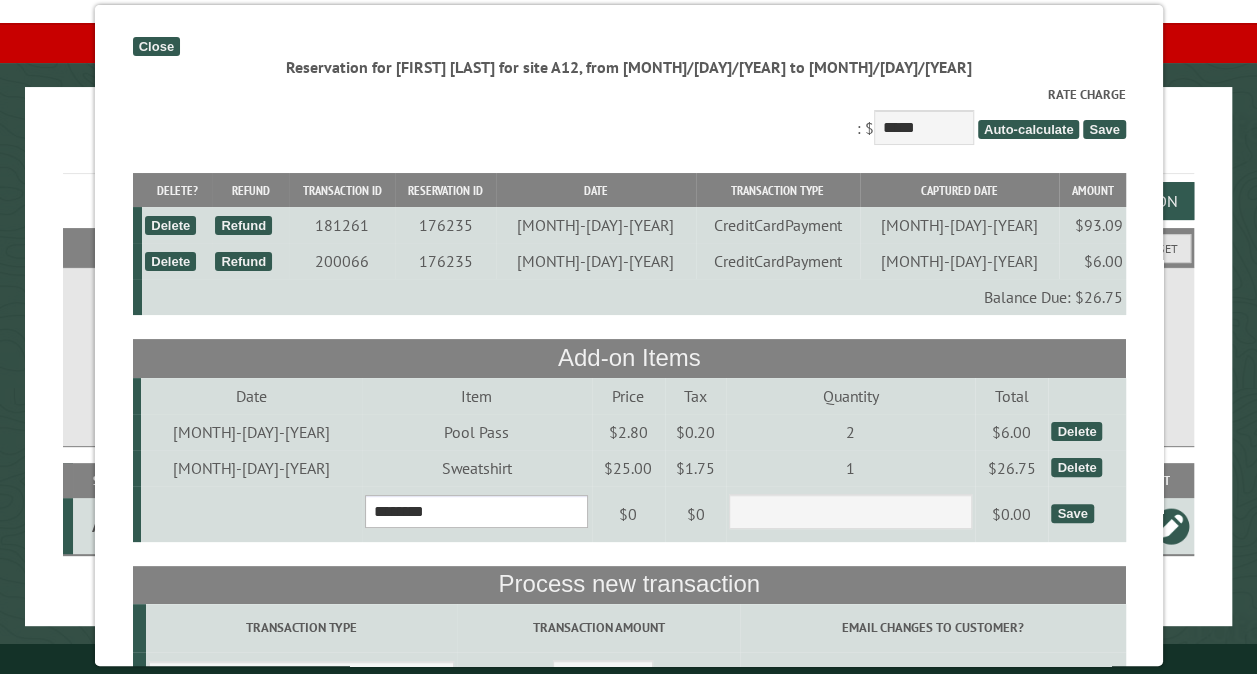 click on "**********" at bounding box center [475, 511] 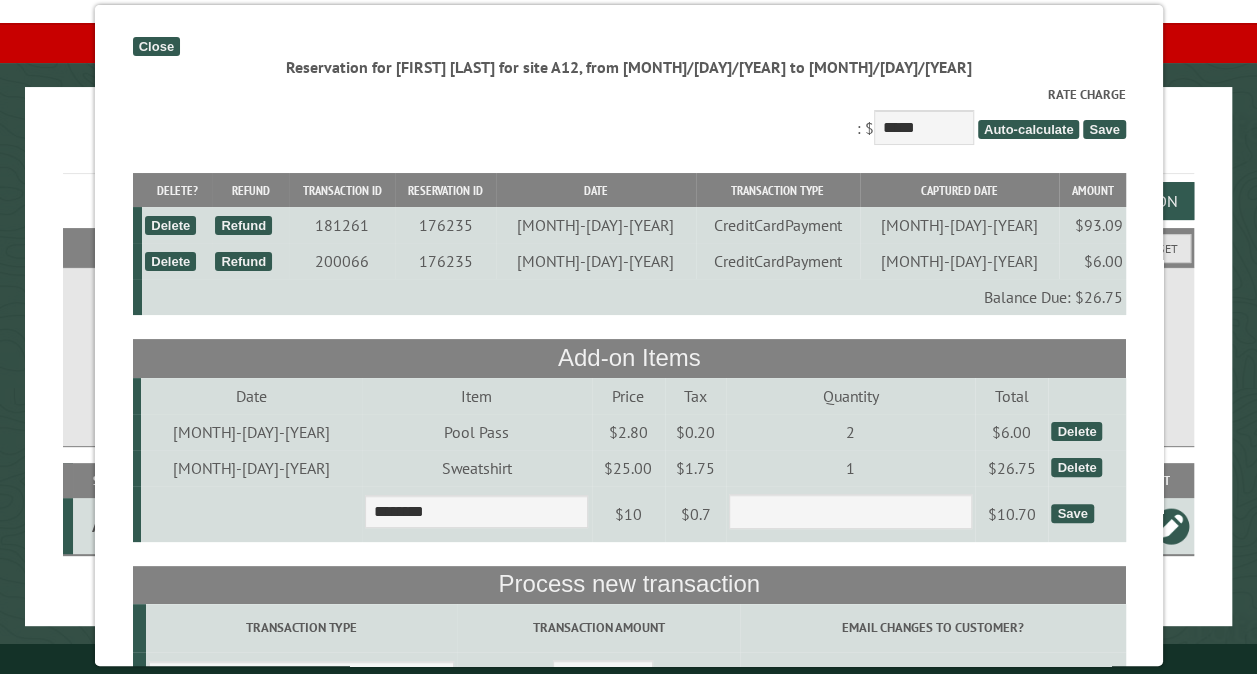 click on "Save" at bounding box center (1072, 513) 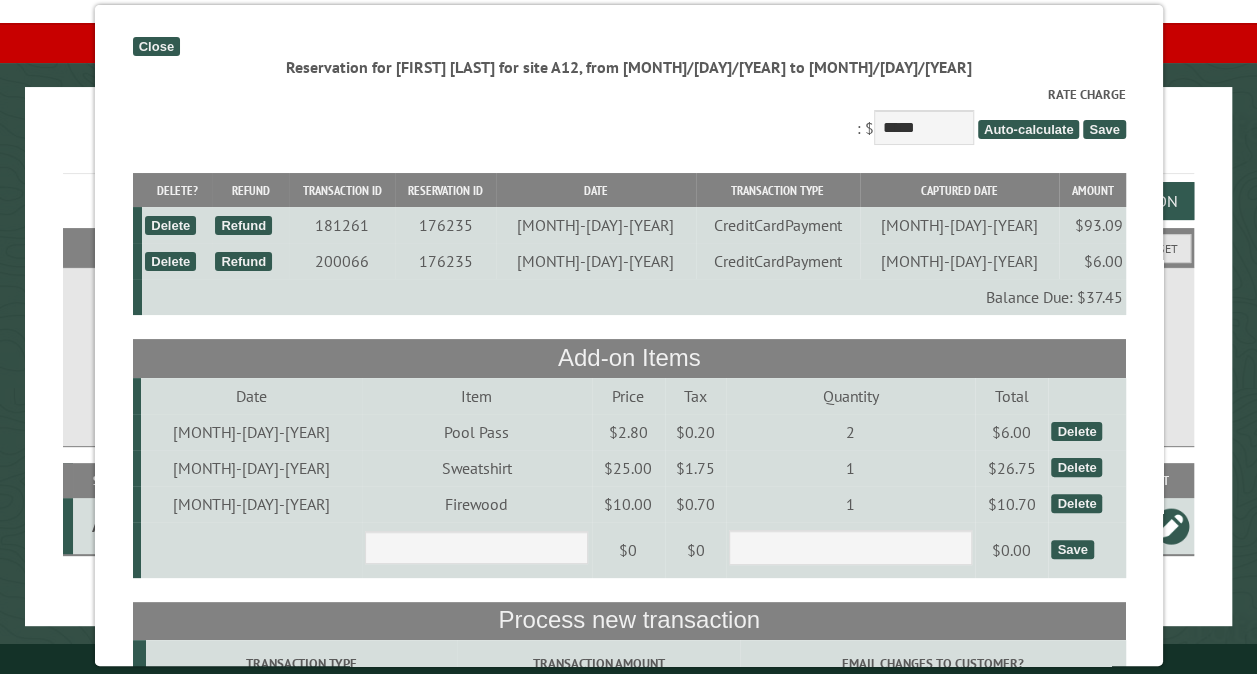 scroll, scrollTop: 322, scrollLeft: 0, axis: vertical 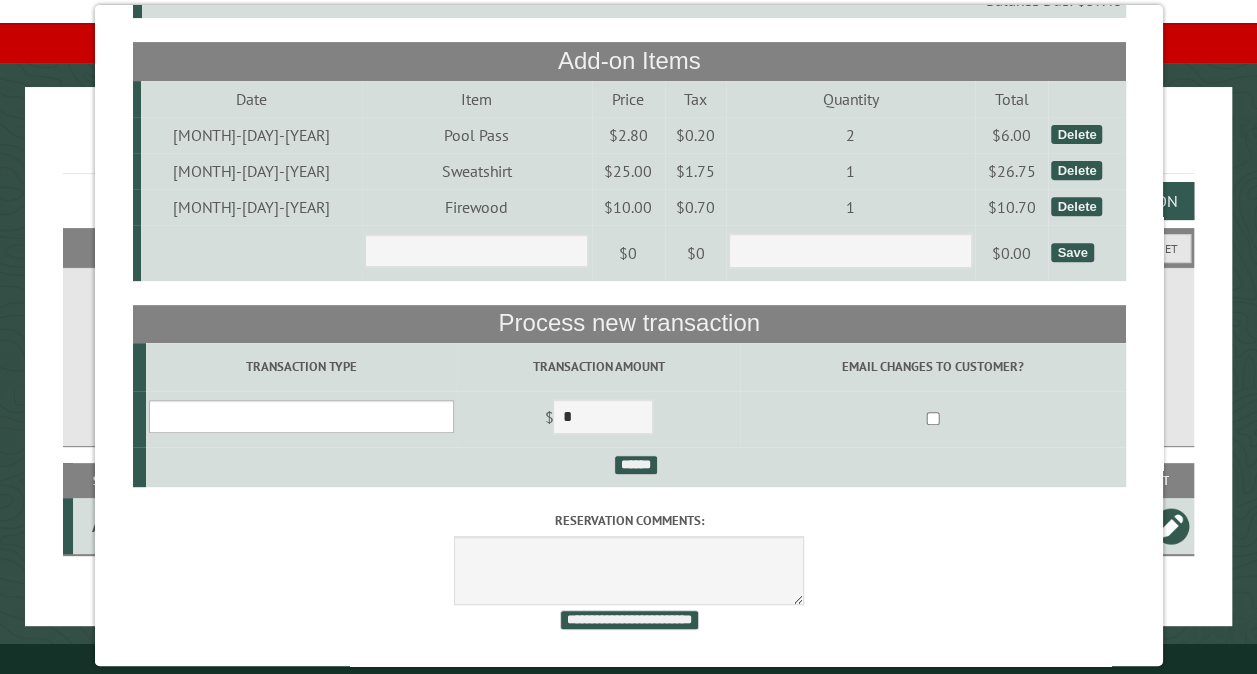 click on "**********" at bounding box center (300, 416) 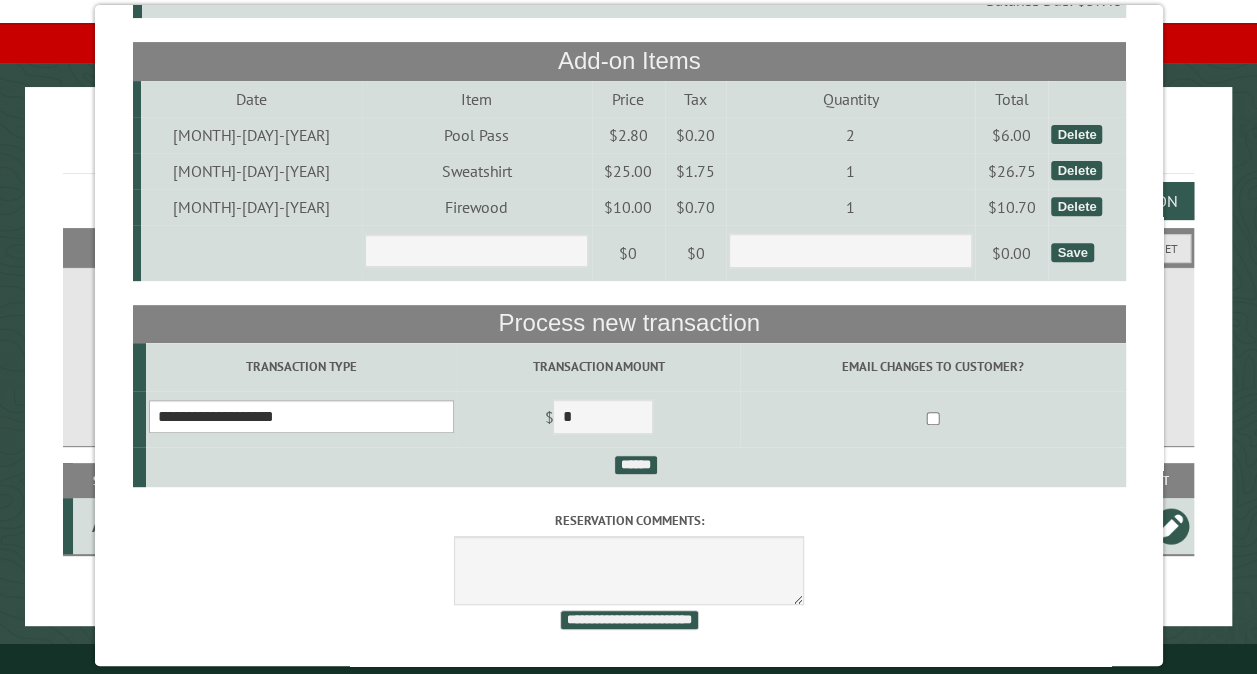 scroll, scrollTop: 282, scrollLeft: 0, axis: vertical 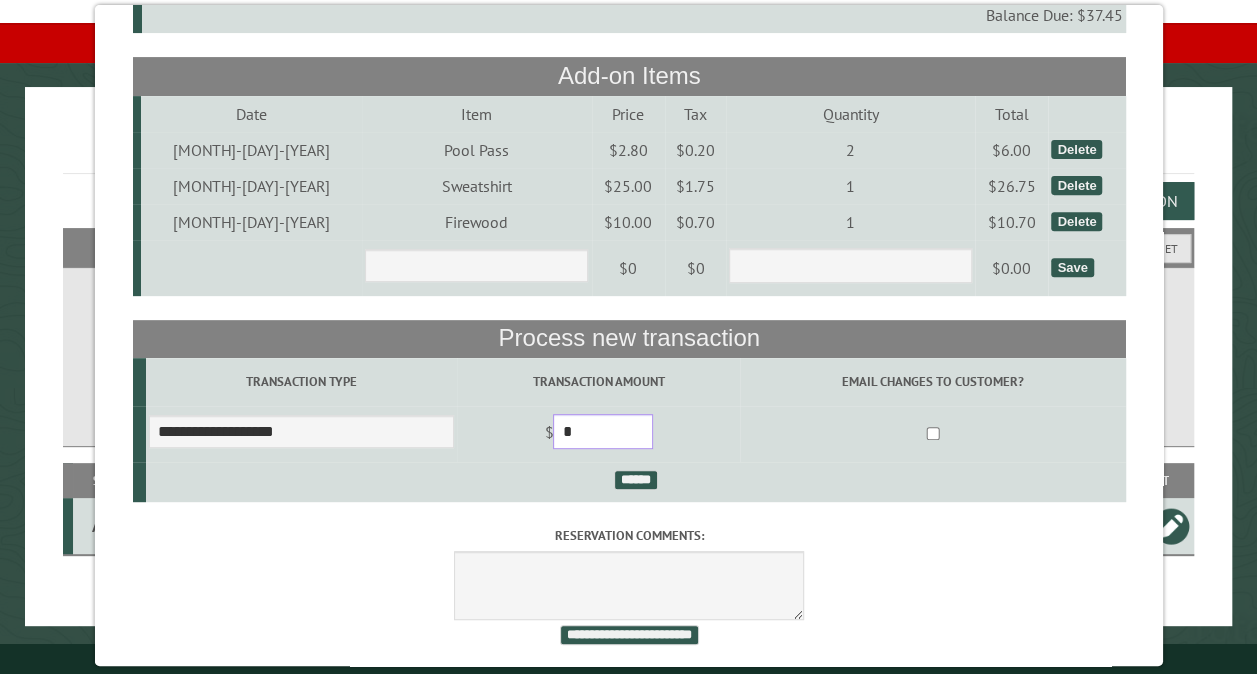 click on "*" at bounding box center (603, 431) 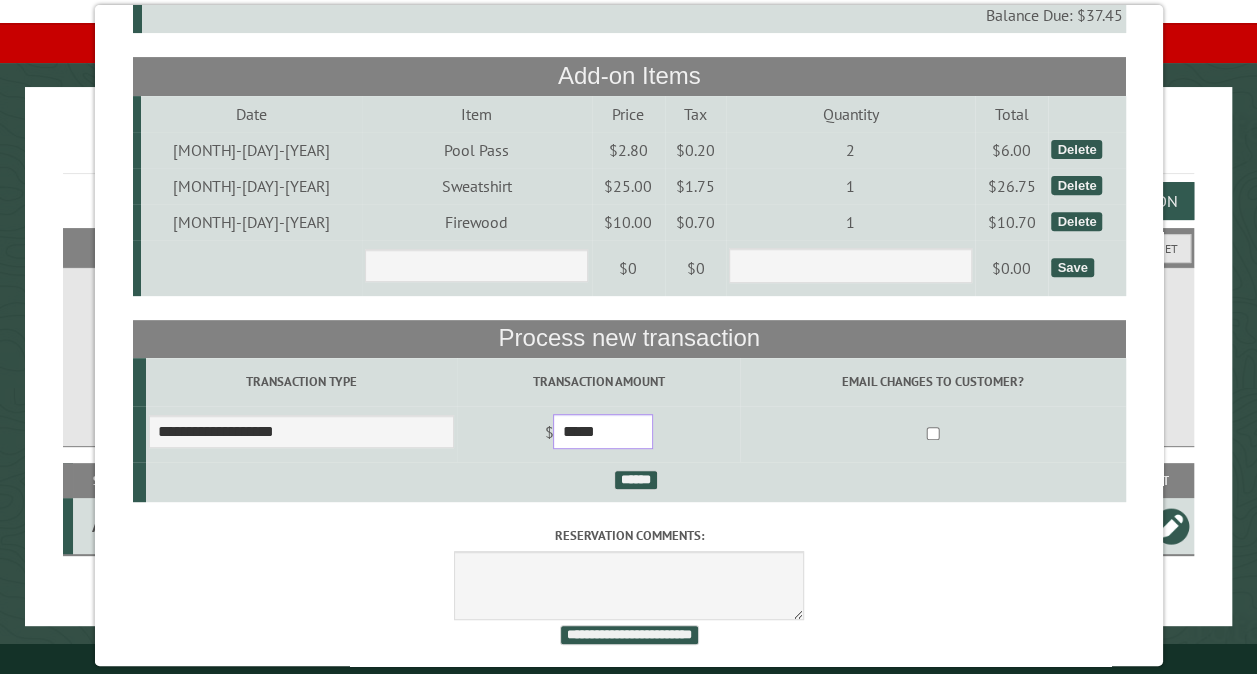 type on "*****" 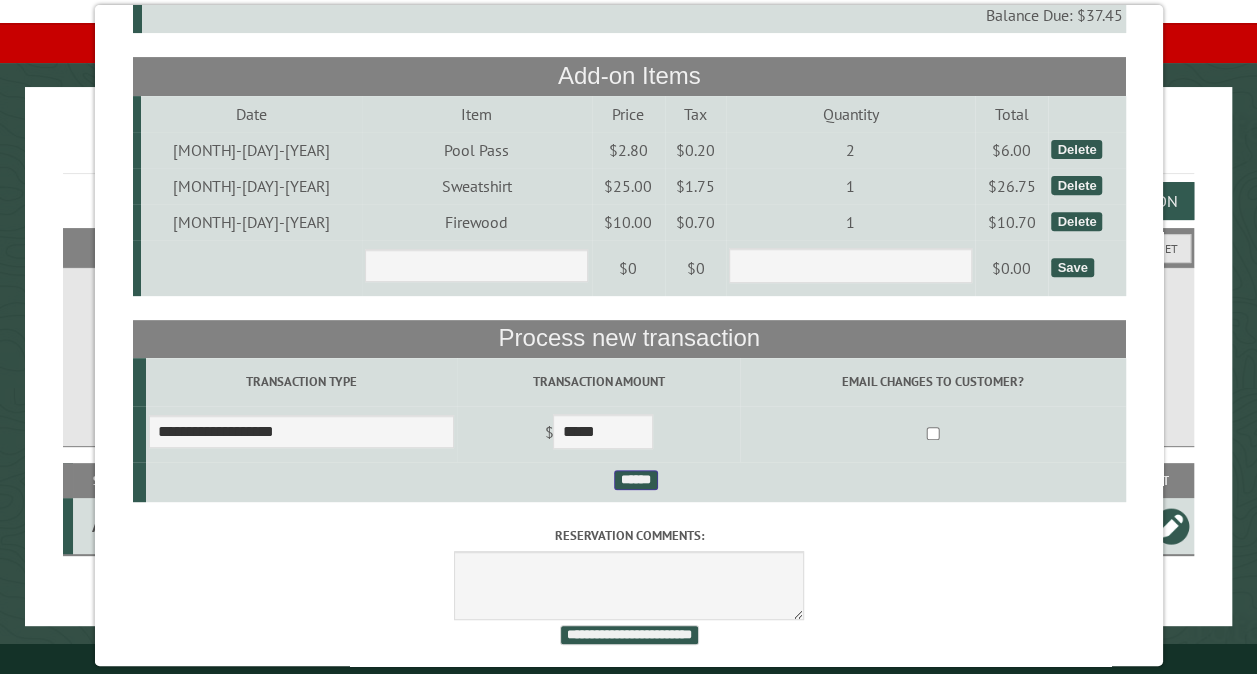 click on "******" at bounding box center (635, 480) 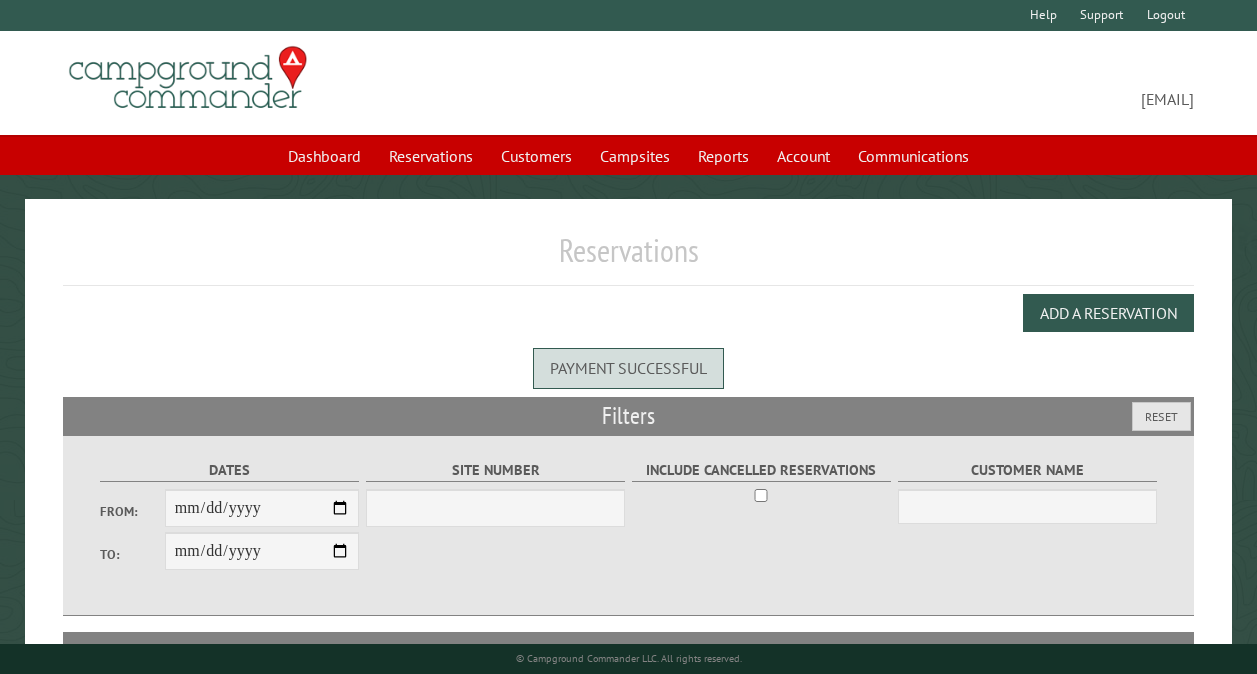 scroll, scrollTop: 0, scrollLeft: 0, axis: both 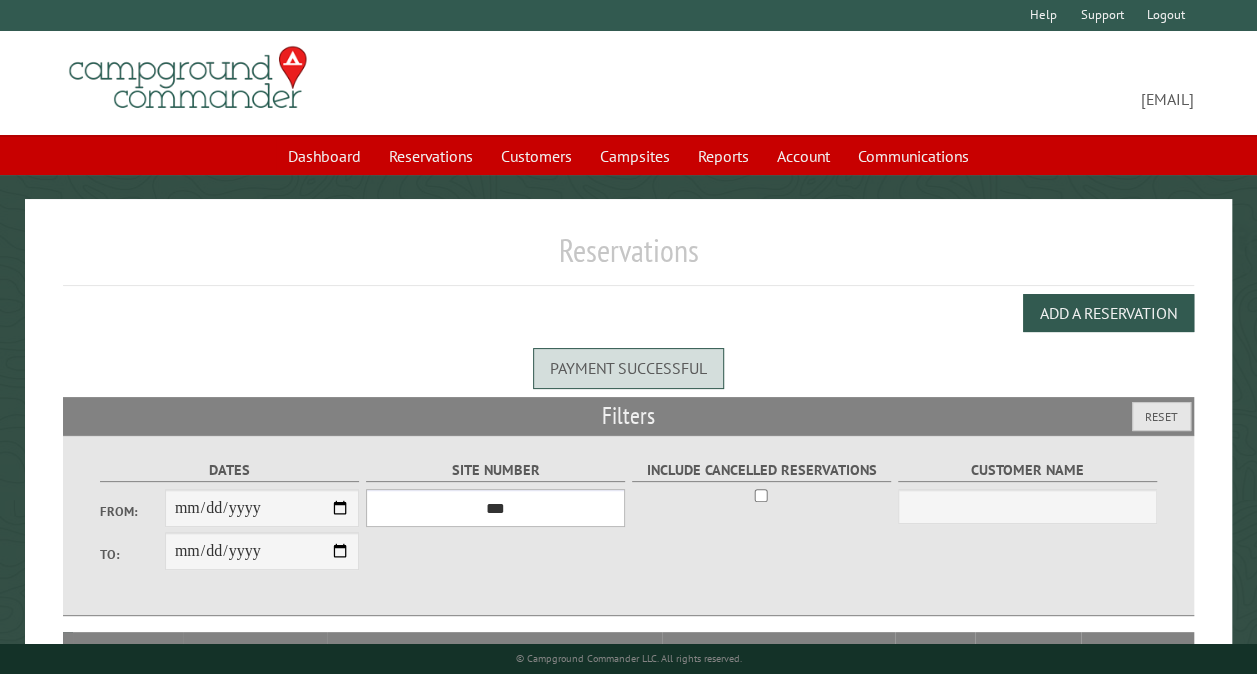 click on "*** ** ** ** ** ** ** ** ** ** *** *** *** *** ** ** ** ** ** ** ** ** ** *** *** ** ** ** ** ** ** ********* ** ** ** ** ** ** ** ** ** *** *** *** *** *** *** ** ** ** ** ** ** ** ** ** *** *** *** *** *** *** ** ** ** ** ** ** ** ** ** ** ** ** ** ** ** ** ** ** ** ** ** ** ** ** *** *** *** *** *** ***" at bounding box center (495, 508) 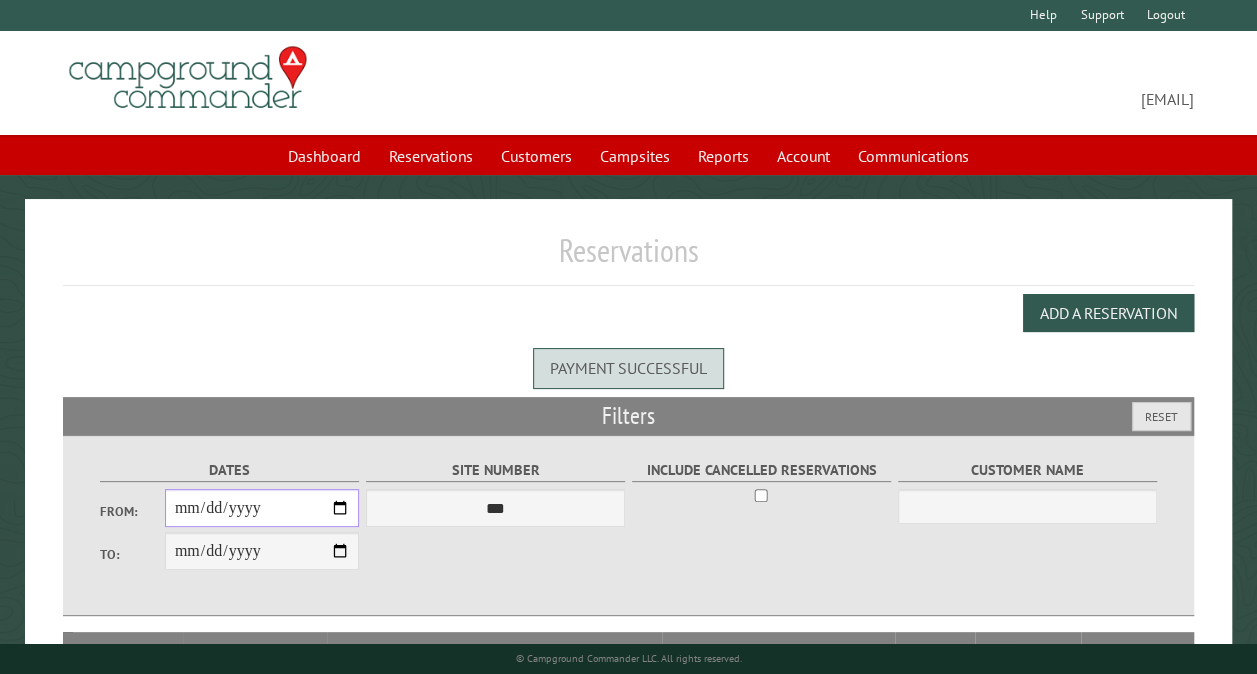 click on "From:" at bounding box center (262, 508) 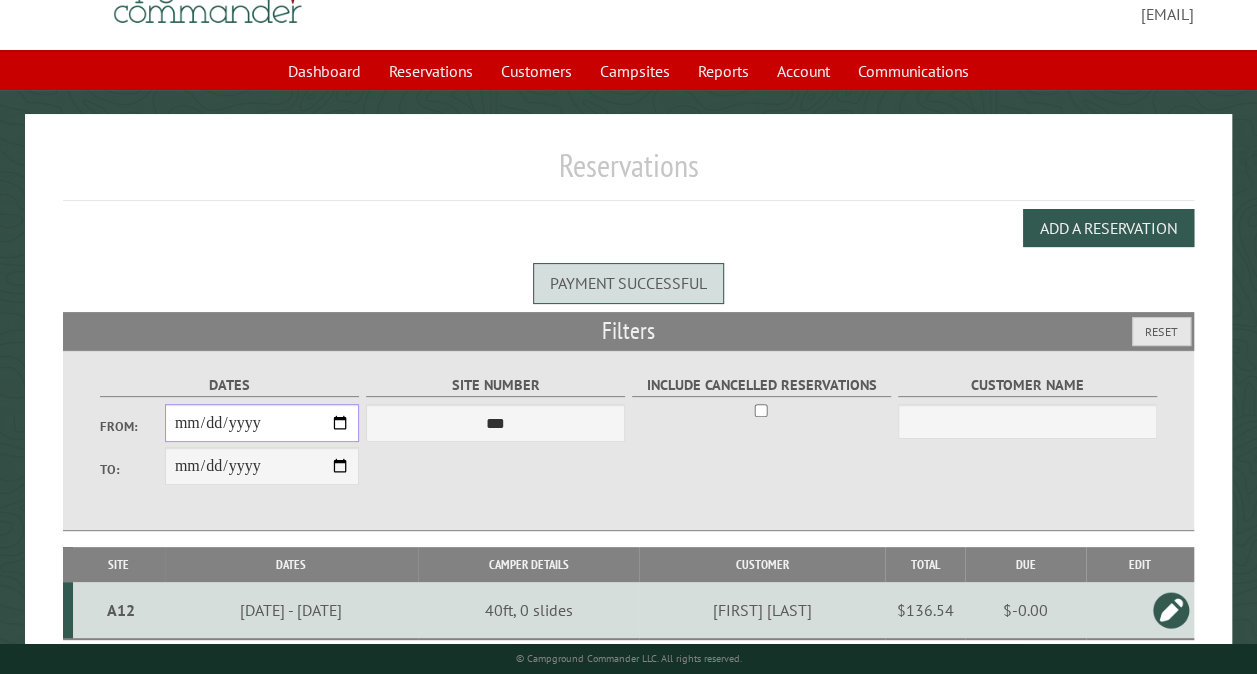 scroll, scrollTop: 154, scrollLeft: 0, axis: vertical 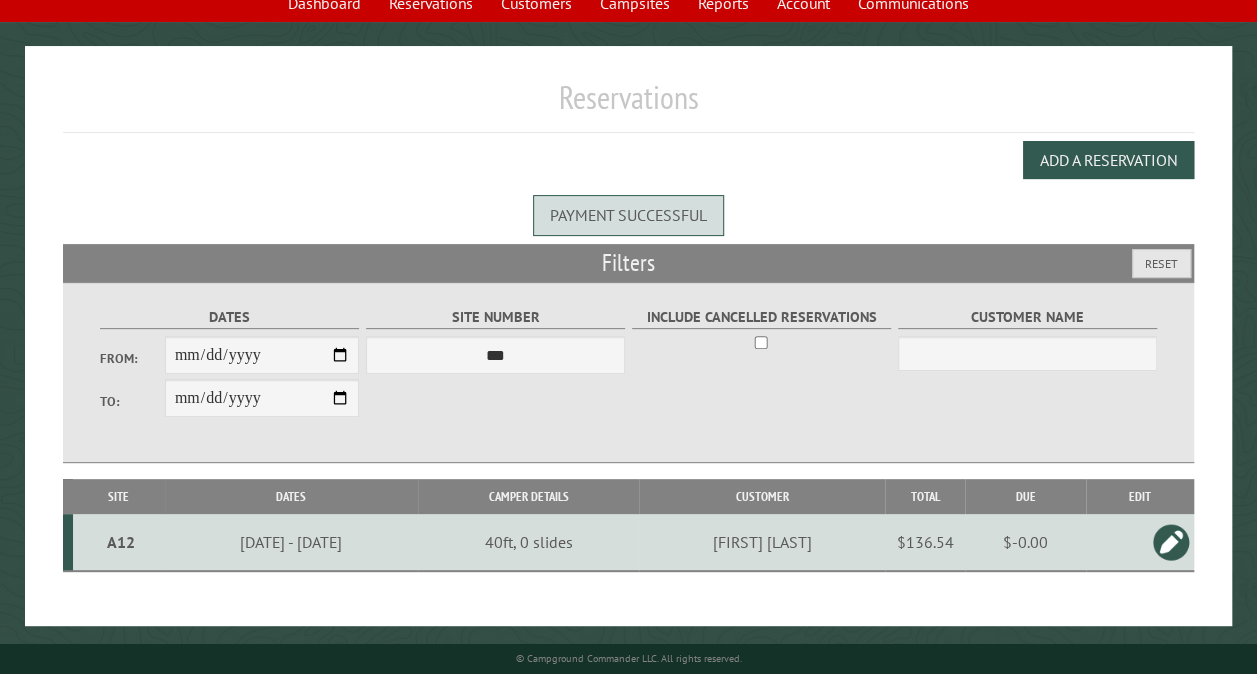 click on "A12" at bounding box center (121, 542) 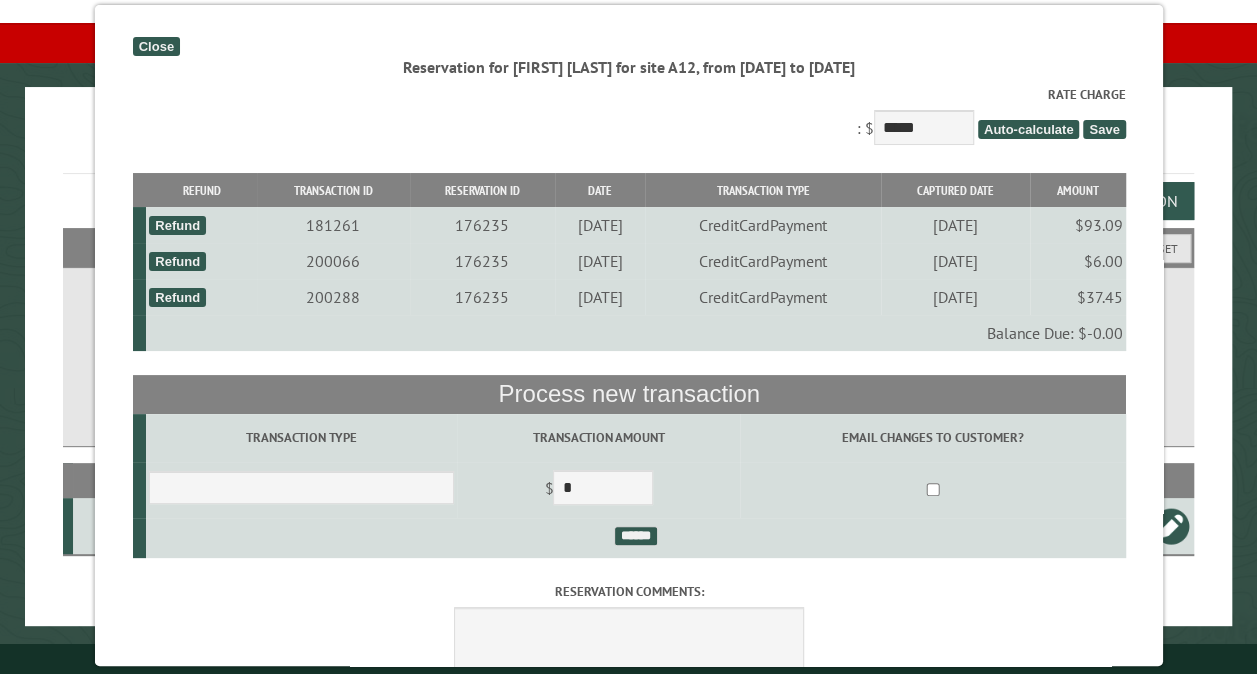 click on "Close" at bounding box center [155, 46] 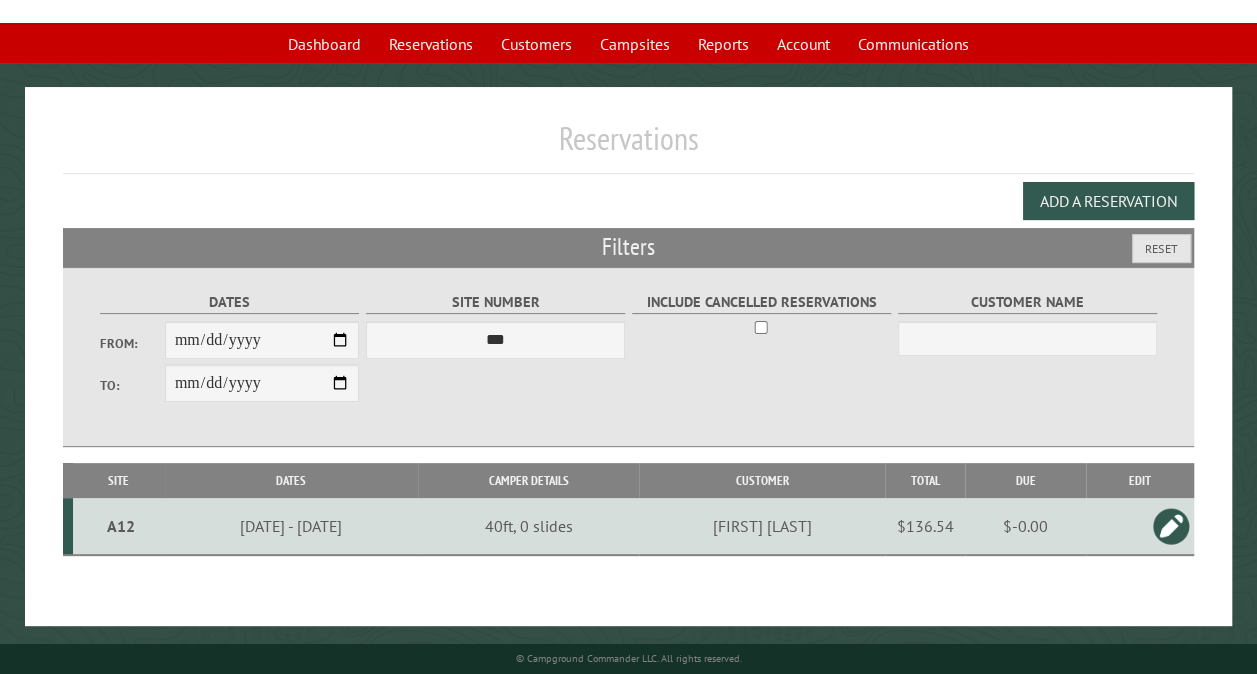 click on "A12" at bounding box center (121, 526) 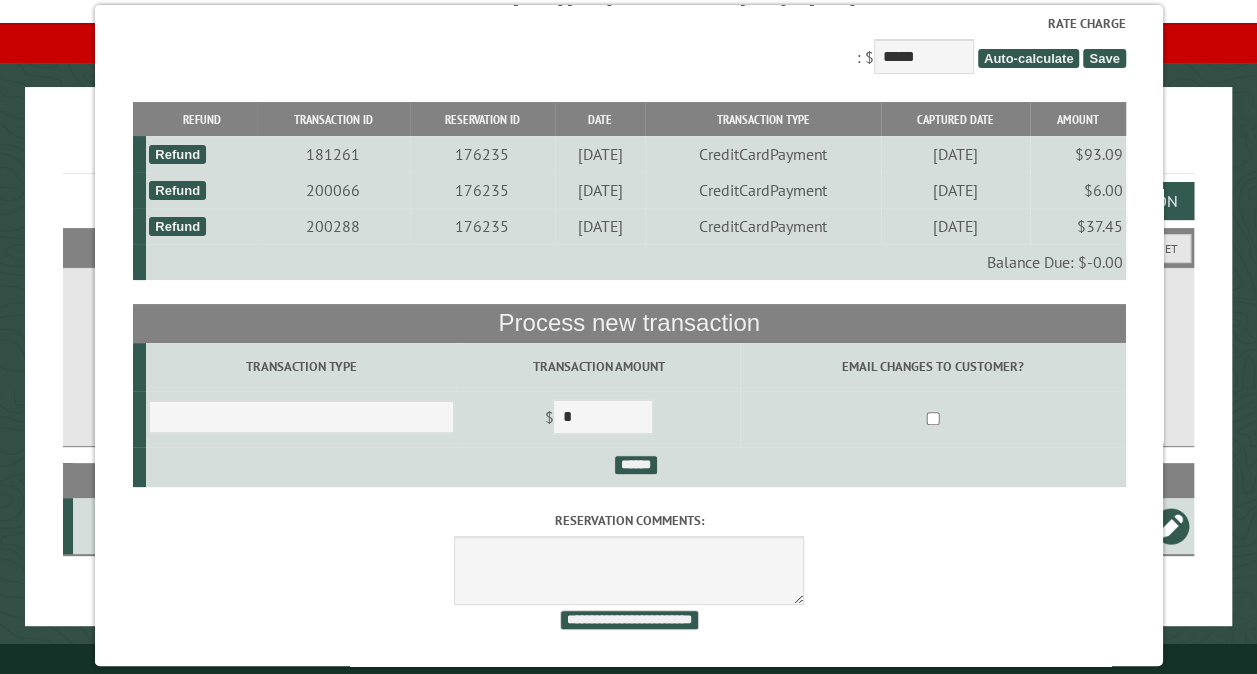scroll, scrollTop: 91, scrollLeft: 0, axis: vertical 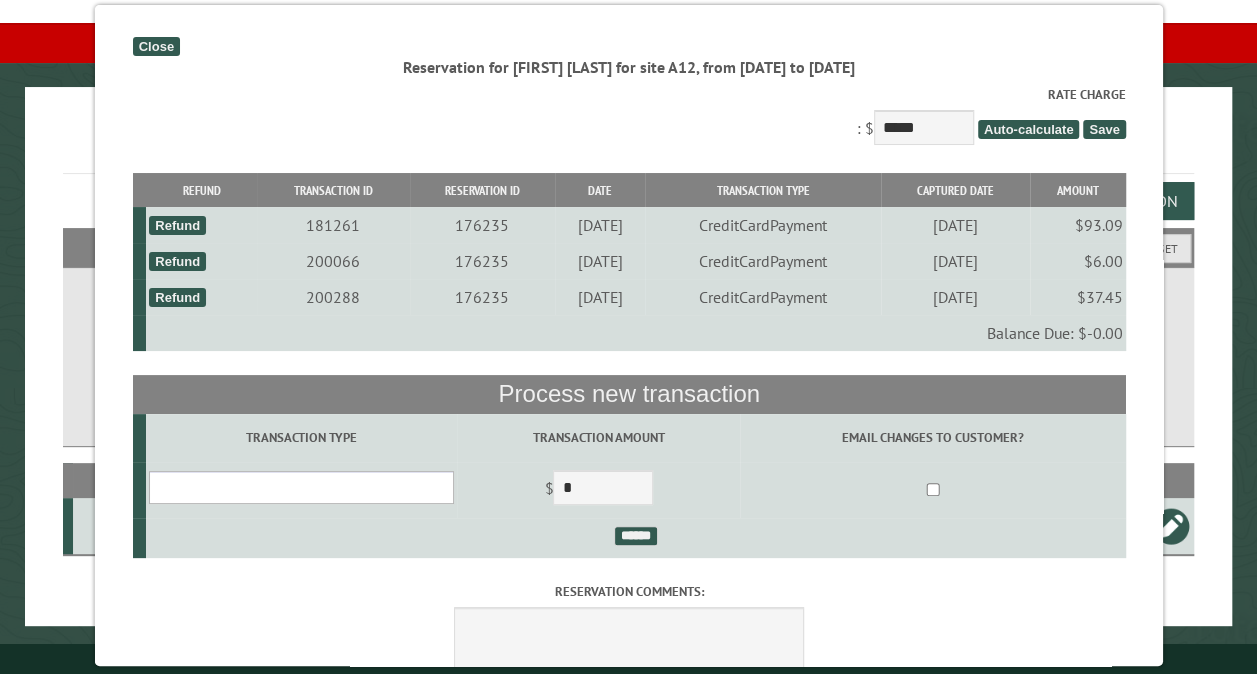 click on "**********" at bounding box center (300, 487) 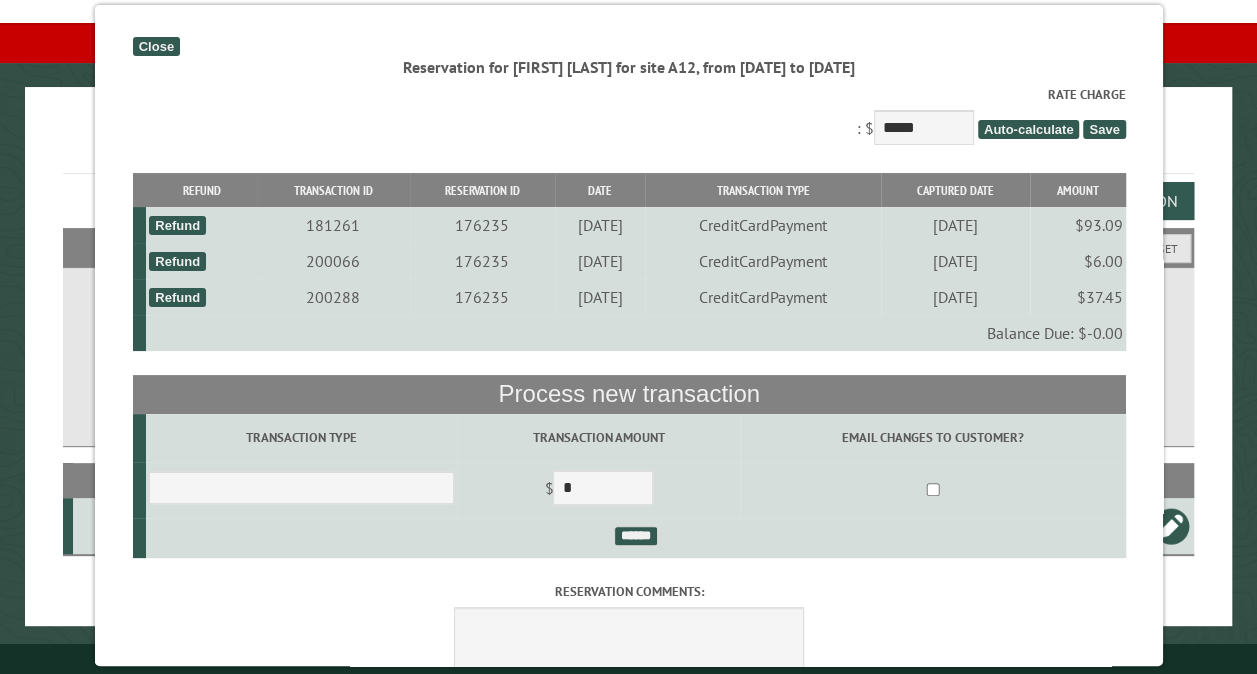 click on "Reservation for [FIRST] [LAST] for site A12,
from [DATE] to [DATE]" at bounding box center (628, 67) 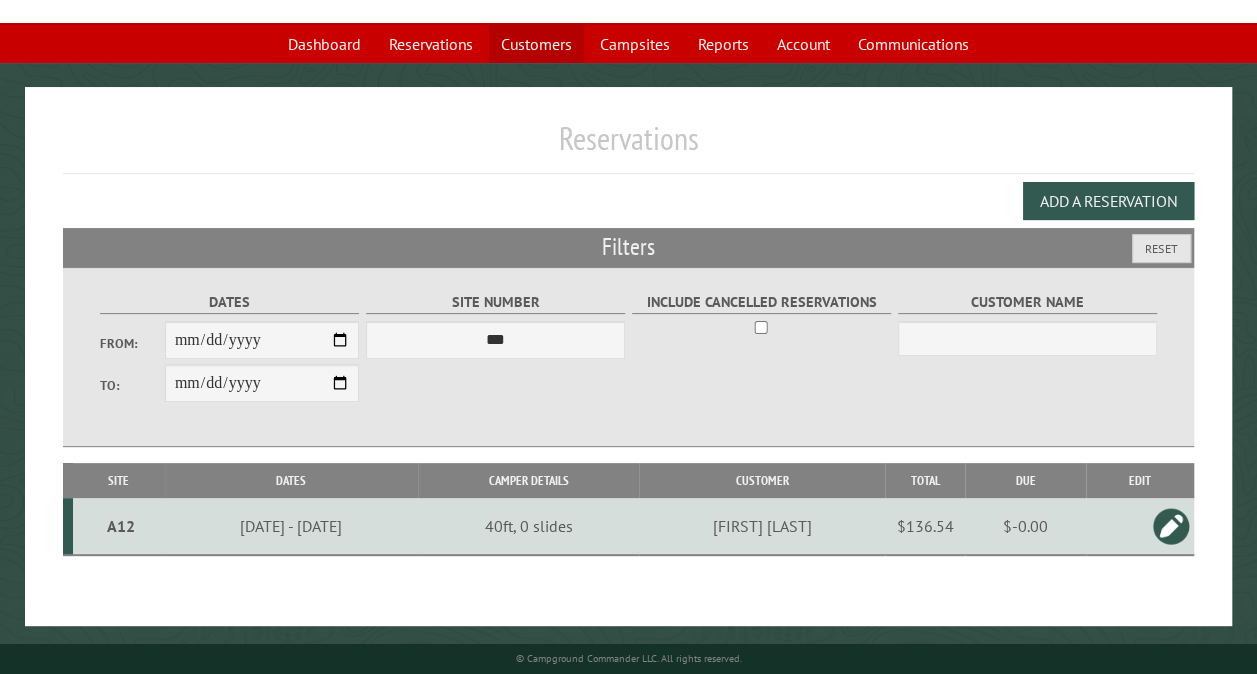 click on "Customers" at bounding box center (536, 44) 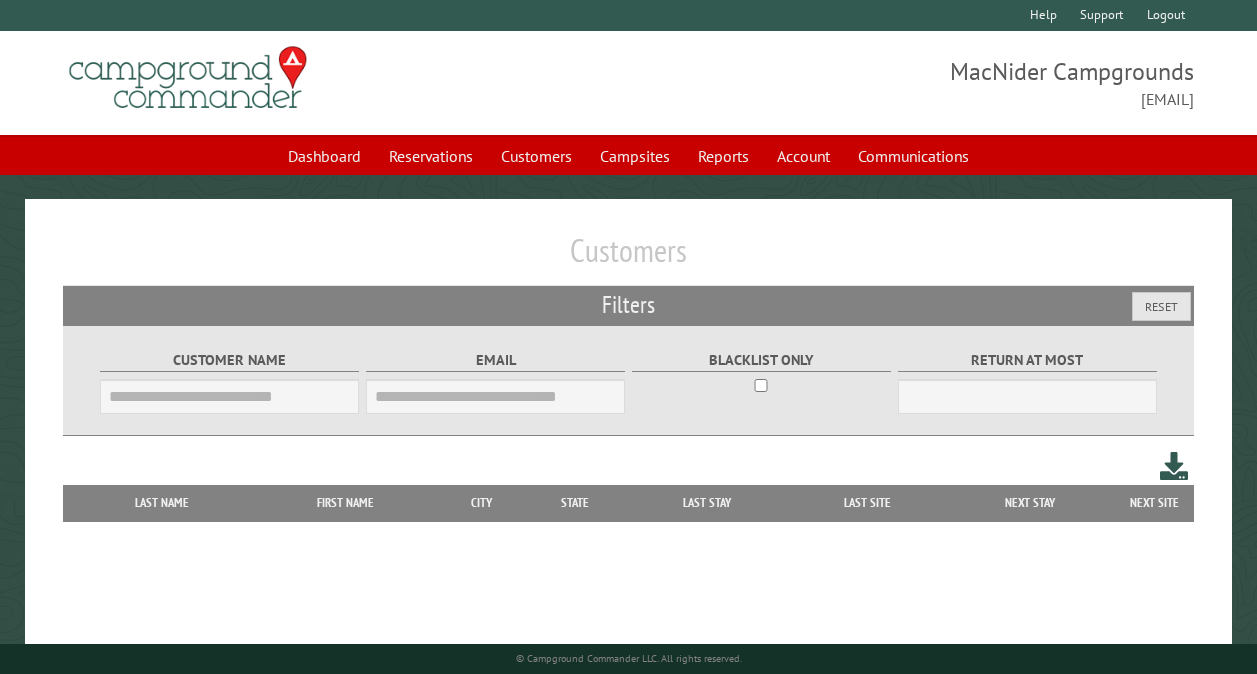 scroll, scrollTop: 0, scrollLeft: 0, axis: both 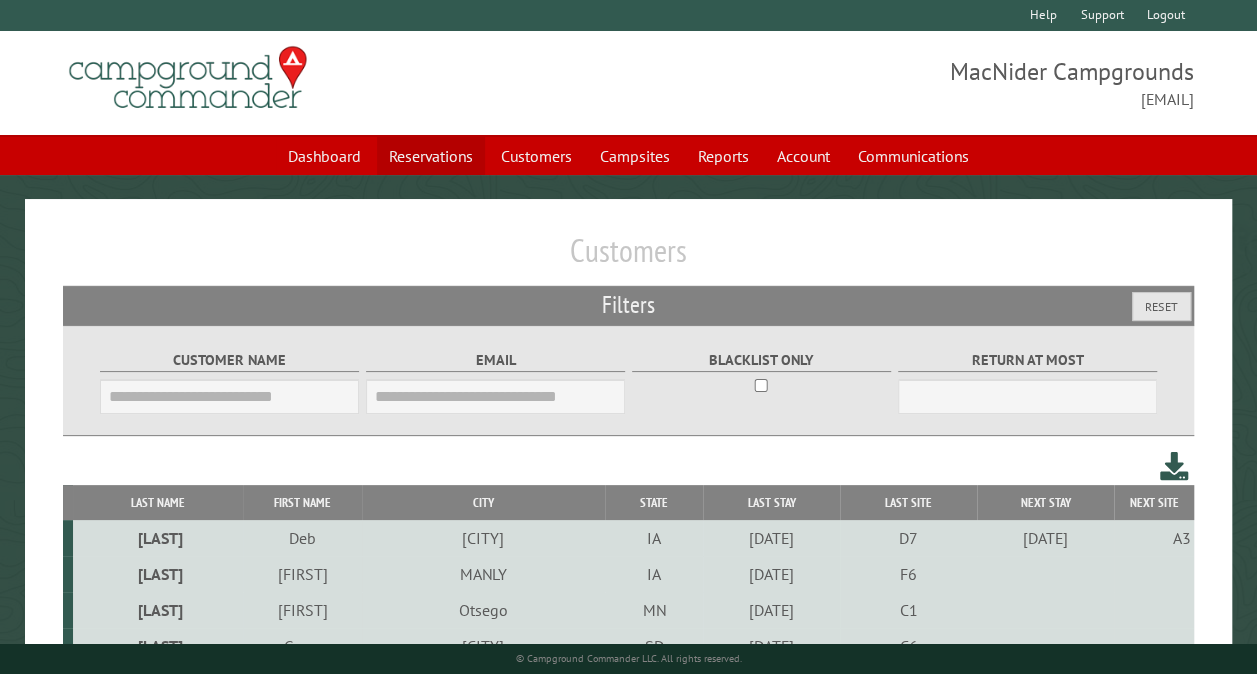 click on "Reservations" at bounding box center (431, 156) 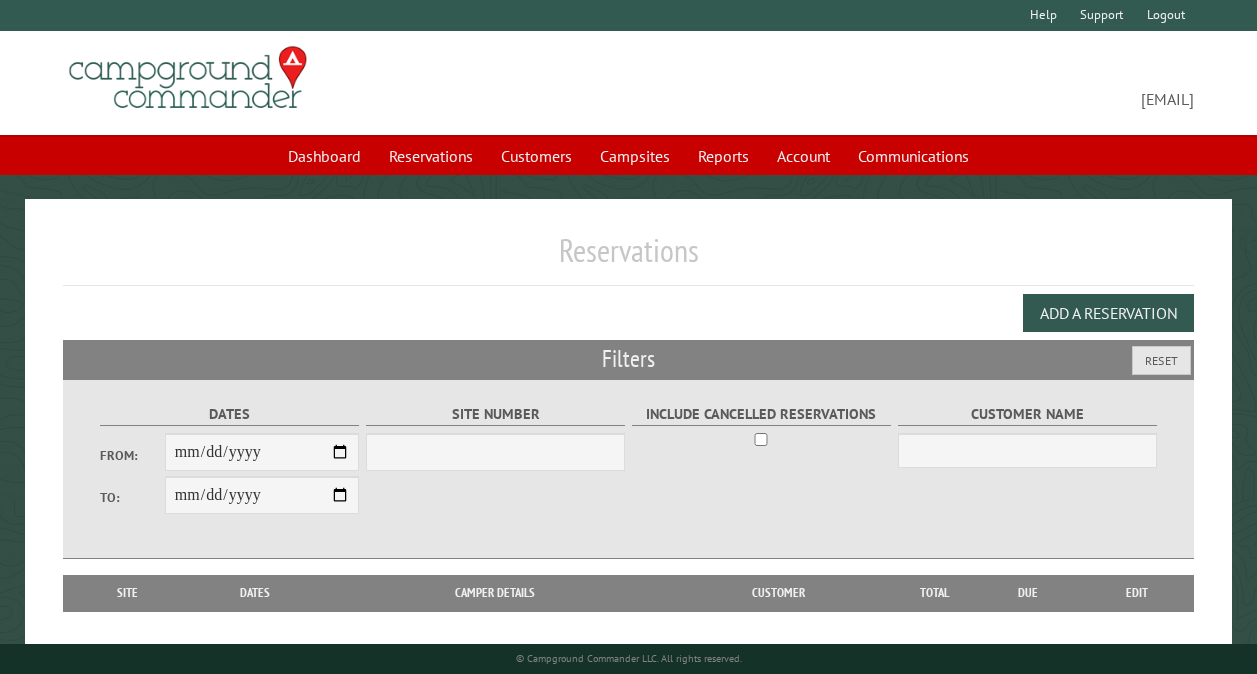 scroll, scrollTop: 0, scrollLeft: 0, axis: both 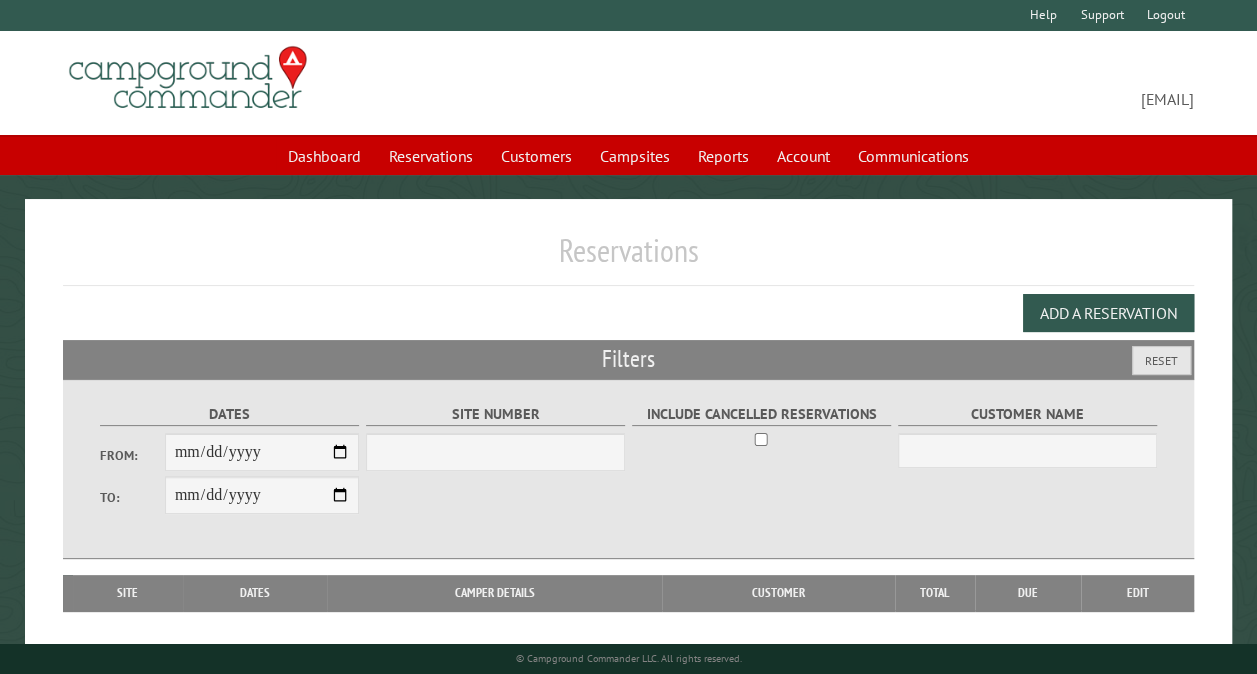 select on "***" 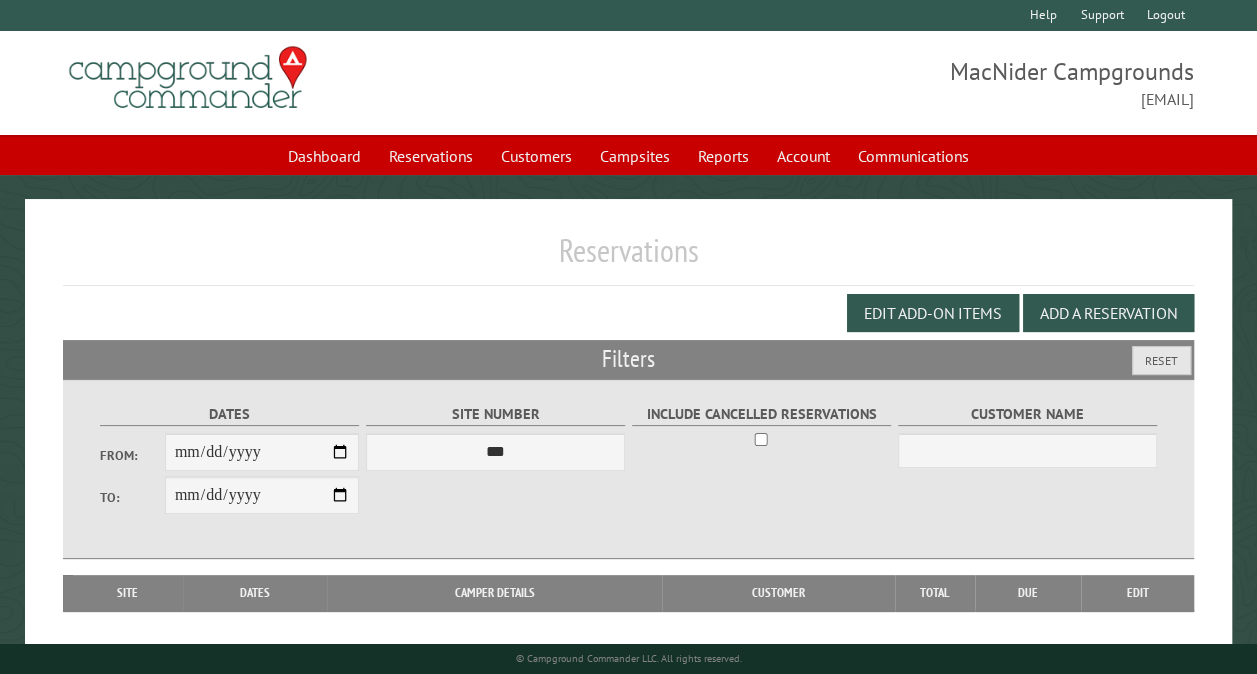 click on "From:" at bounding box center [262, 452] 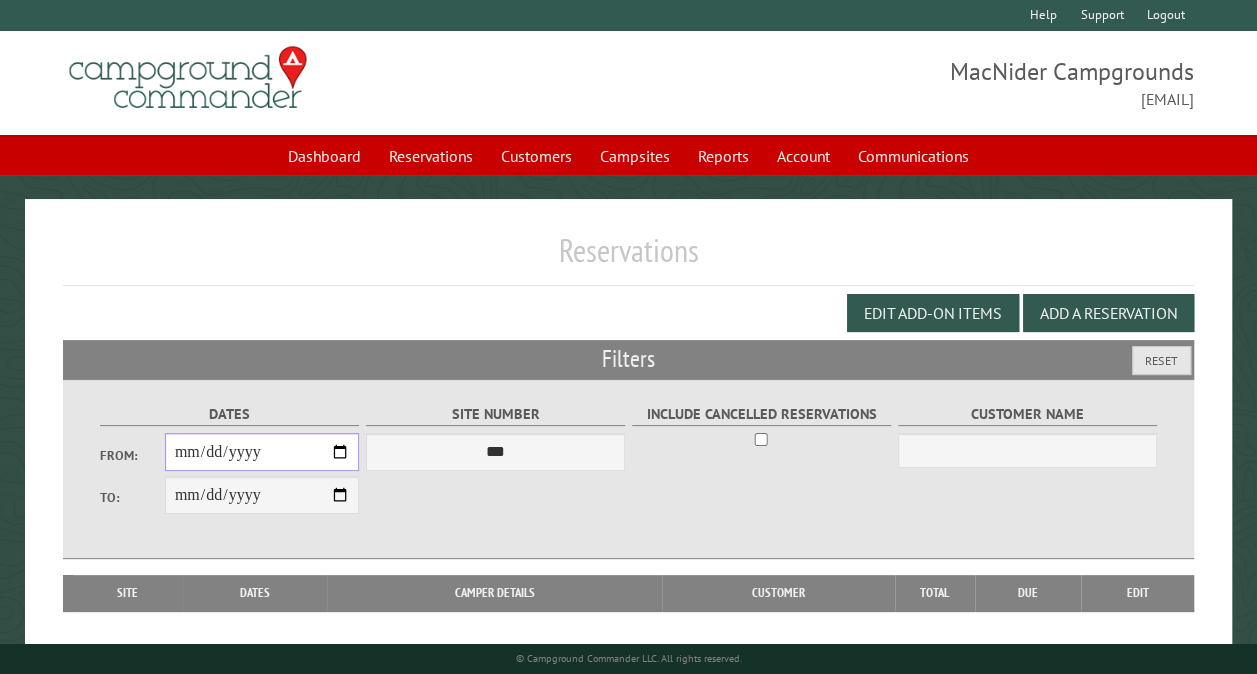 type on "**********" 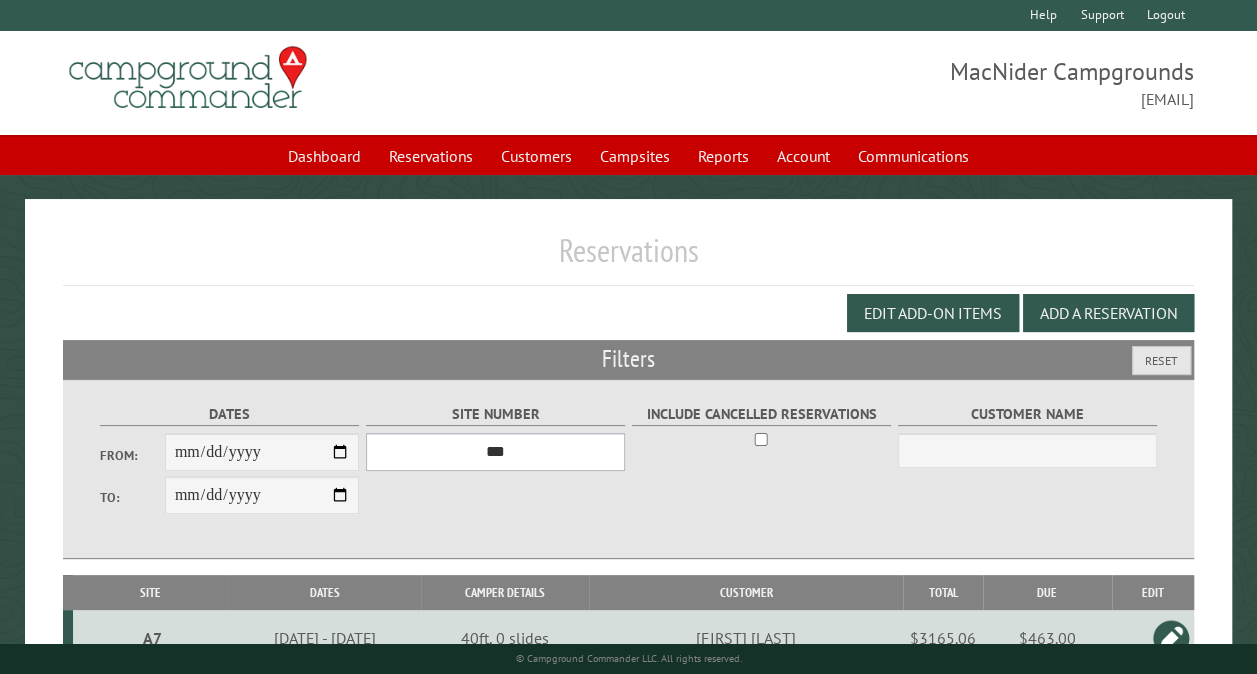 click on "*** ** ** ** ** ** ** ** ** ** *** *** *** *** ** ** ** ** ** ** ** ** ** *** *** ** ** ** ** ** ** ********* ** ** ** ** ** ** ** ** ** *** *** *** *** *** *** ** ** ** ** ** ** ** ** ** *** *** *** *** *** *** ** ** ** ** ** ** ** ** ** ** ** ** ** ** ** ** ** ** ** ** ** ** ** ** *** *** *** *** *** ***" at bounding box center (495, 452) 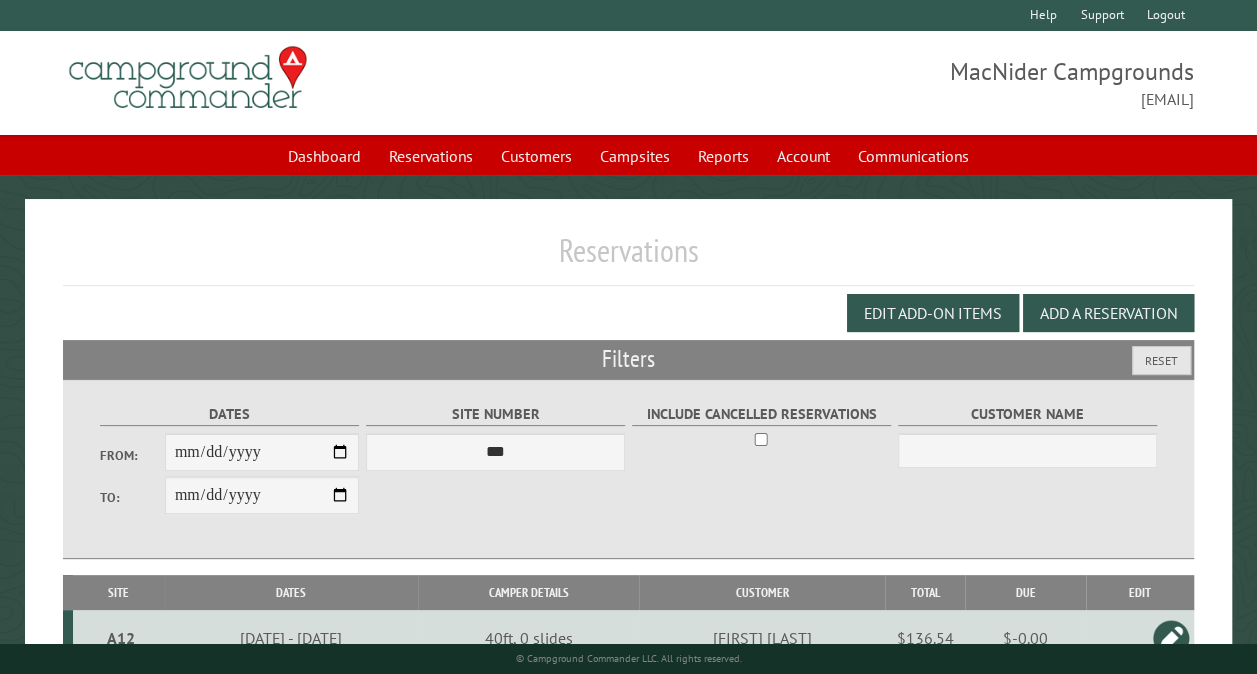 click on "**********" at bounding box center (628, 469) 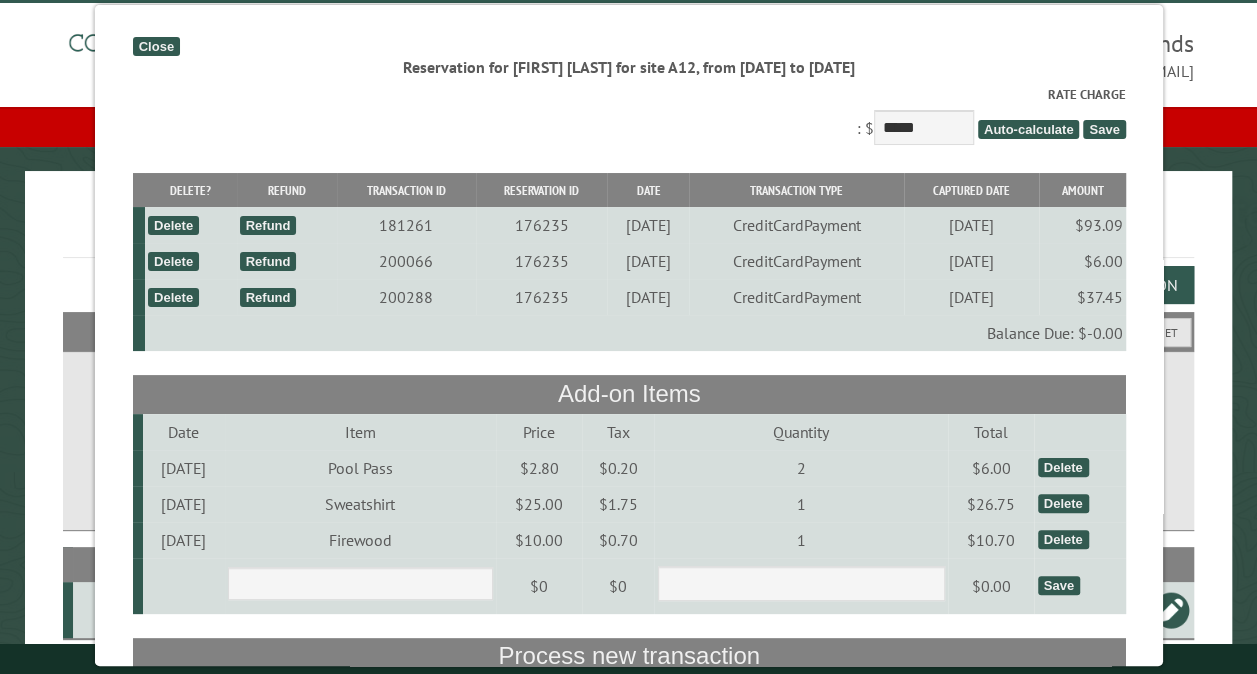 scroll, scrollTop: 40, scrollLeft: 0, axis: vertical 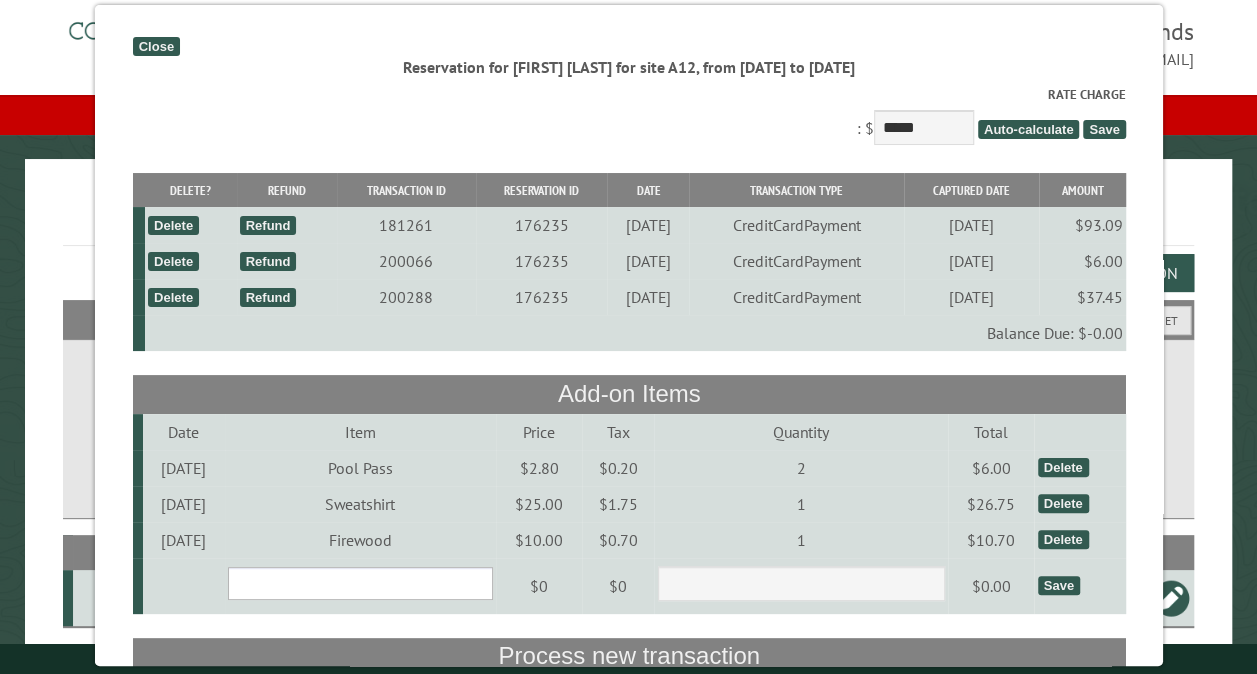 click on "**********" at bounding box center [359, 583] 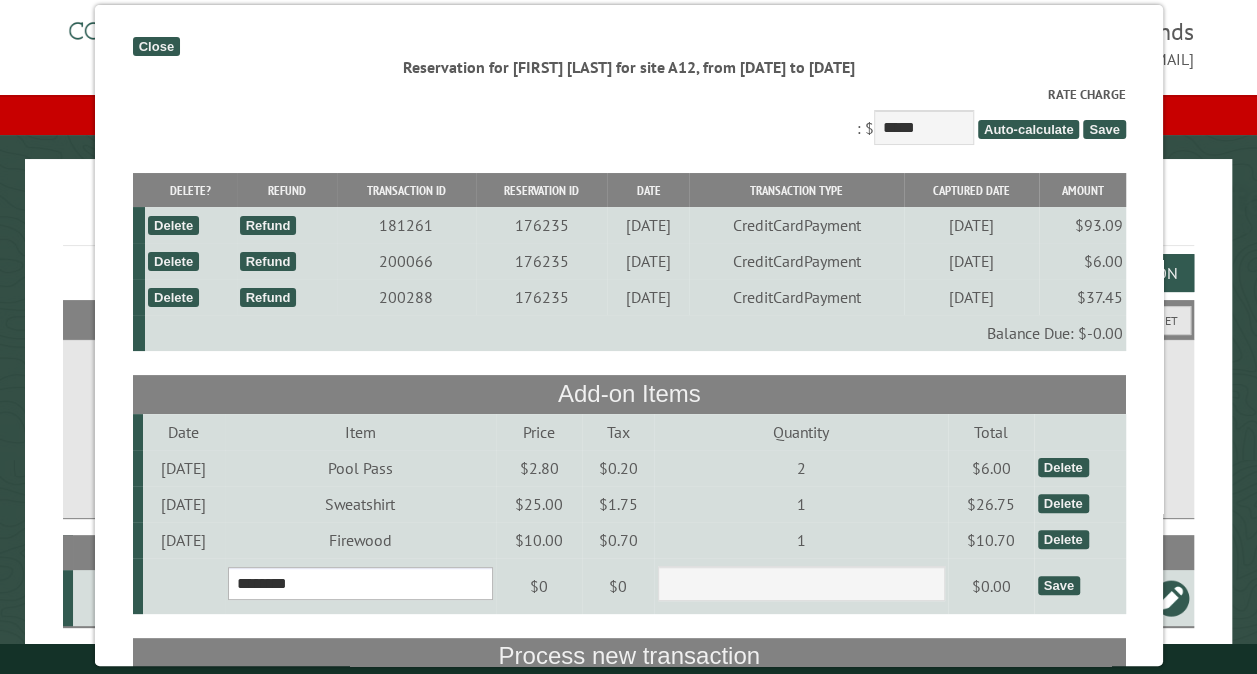click on "**********" at bounding box center [359, 583] 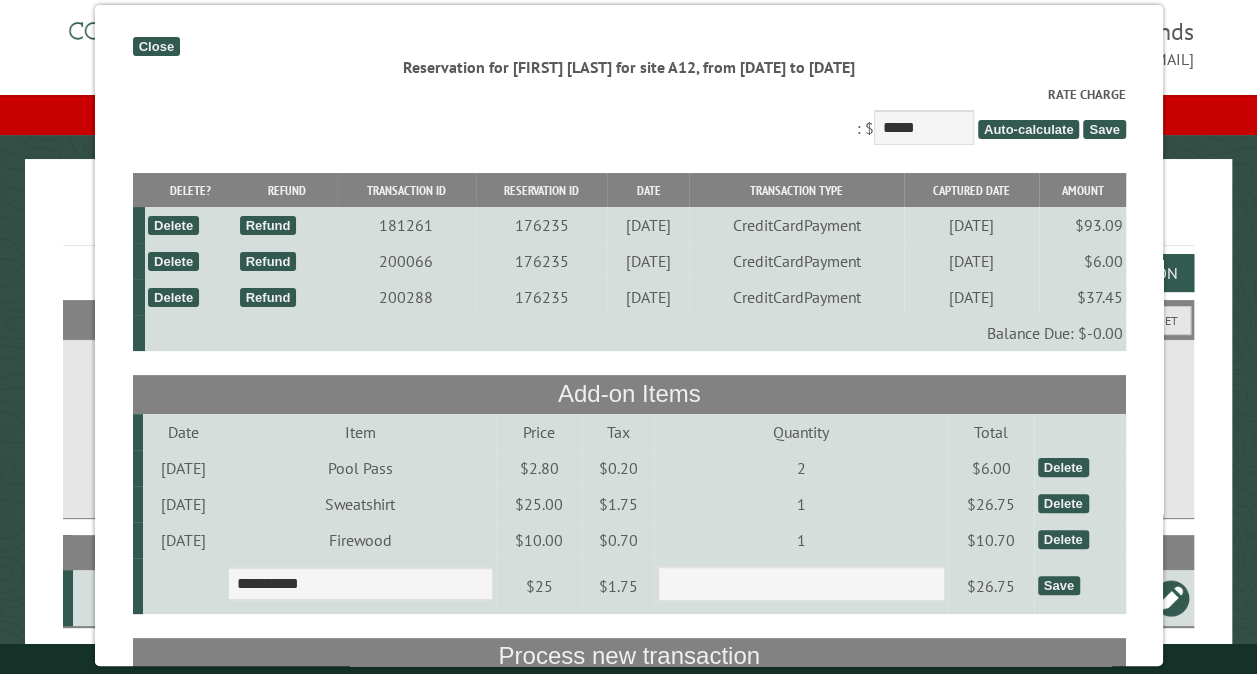 click on "Save" at bounding box center [1058, 585] 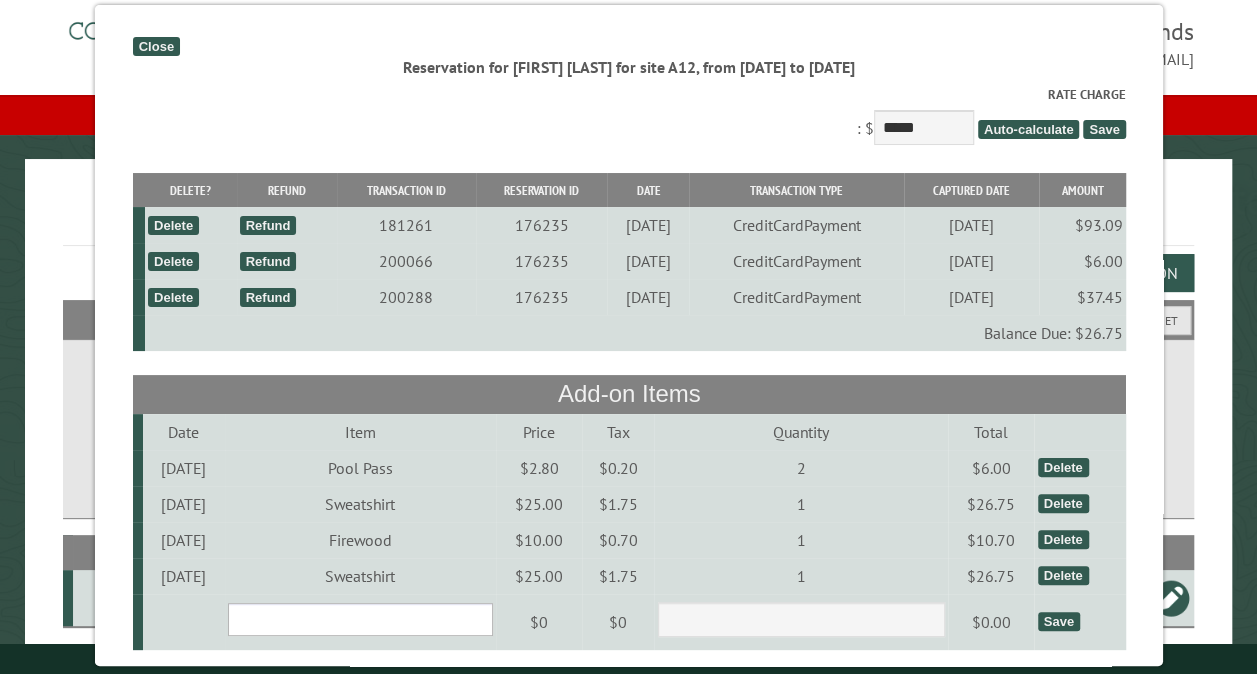 click on "**********" at bounding box center [359, 619] 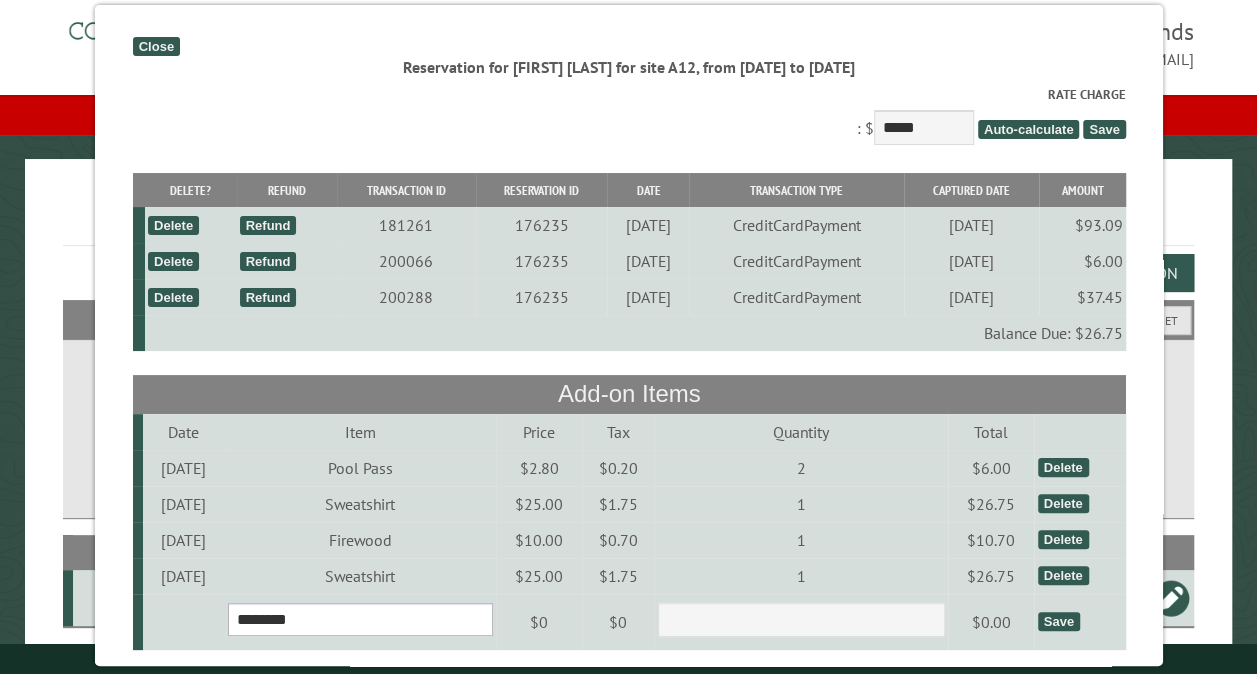 click on "**********" at bounding box center [359, 619] 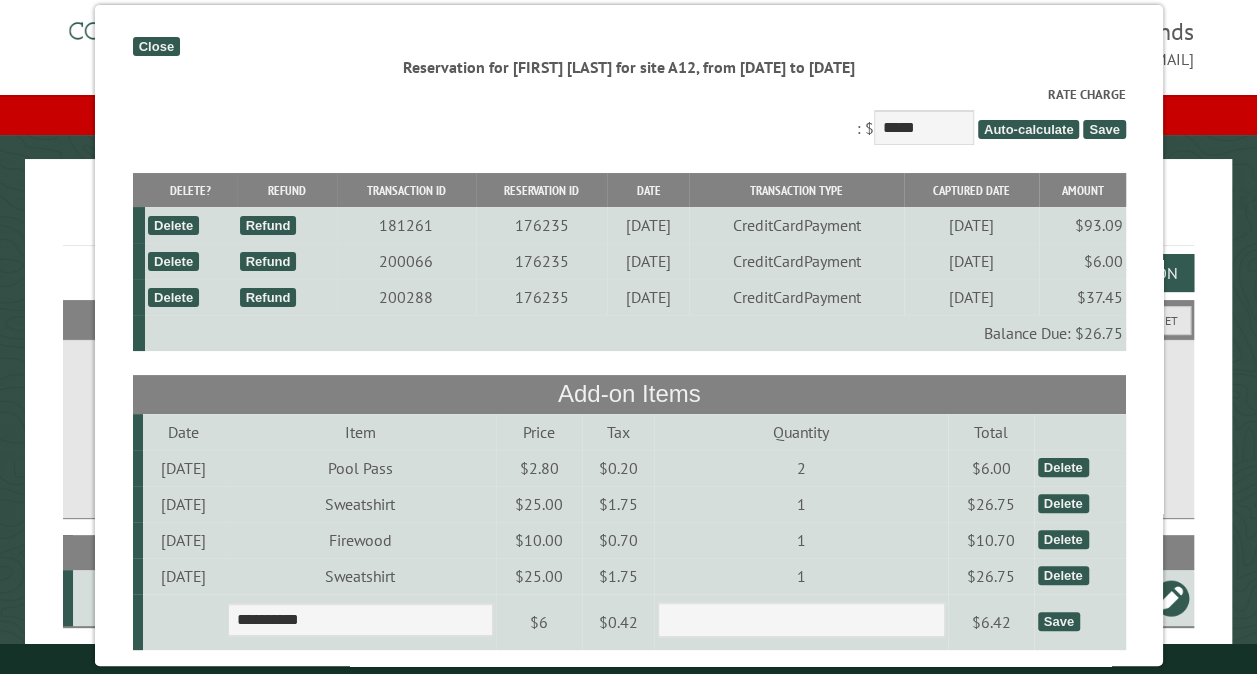 click on "Save" at bounding box center [1058, 621] 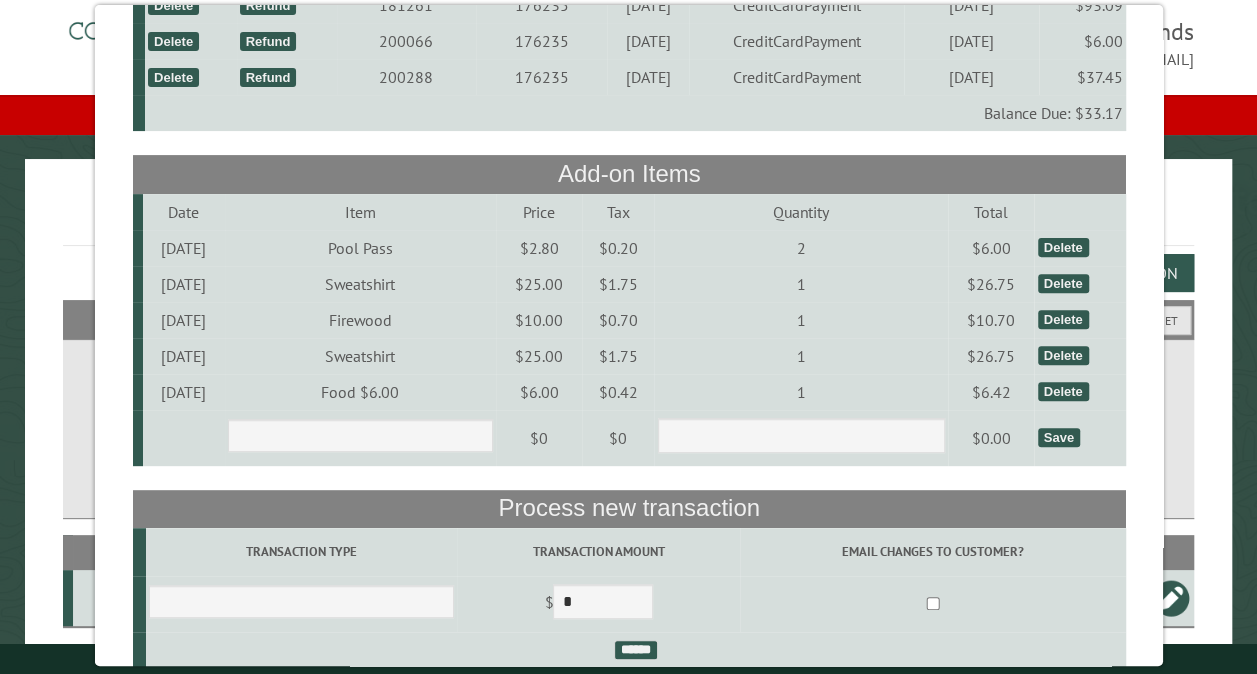 scroll, scrollTop: 240, scrollLeft: 0, axis: vertical 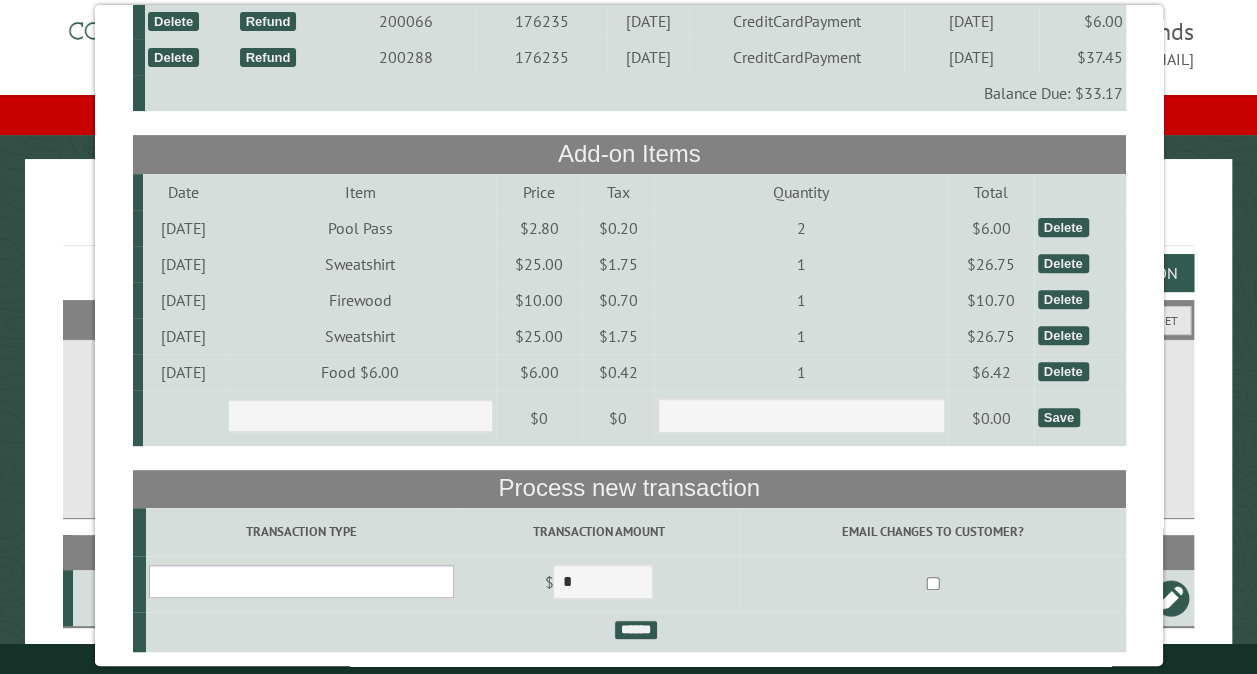 click on "**********" at bounding box center [300, 581] 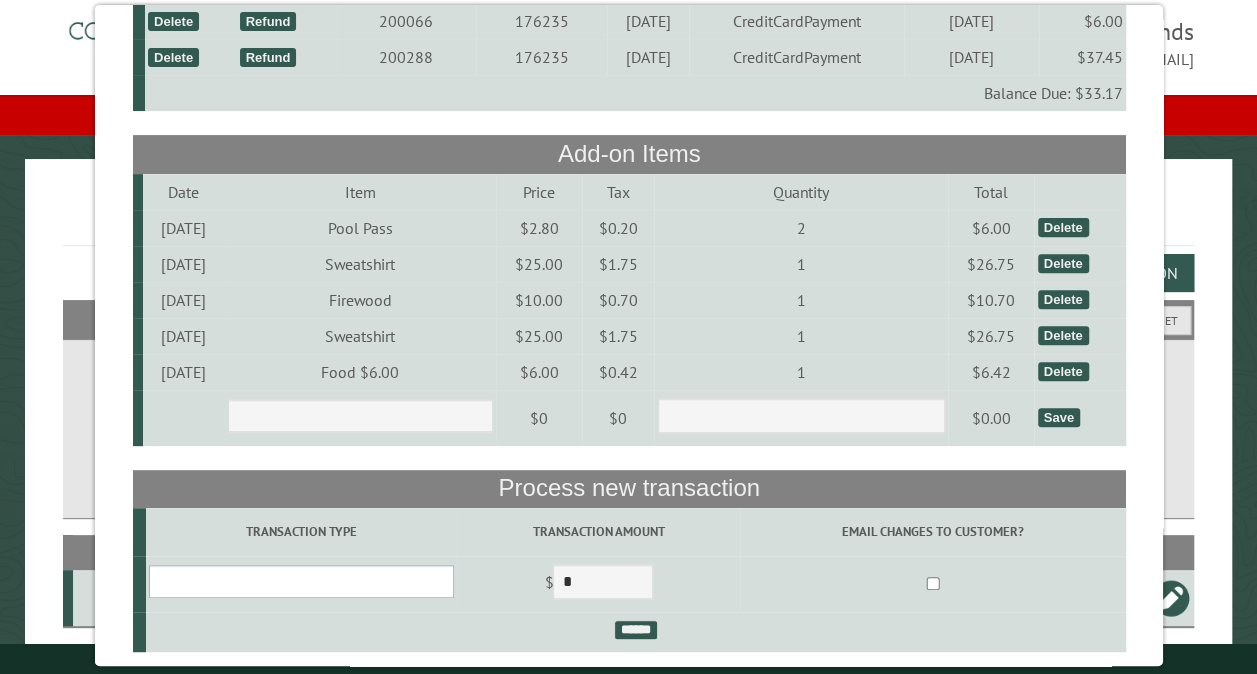 select on "*" 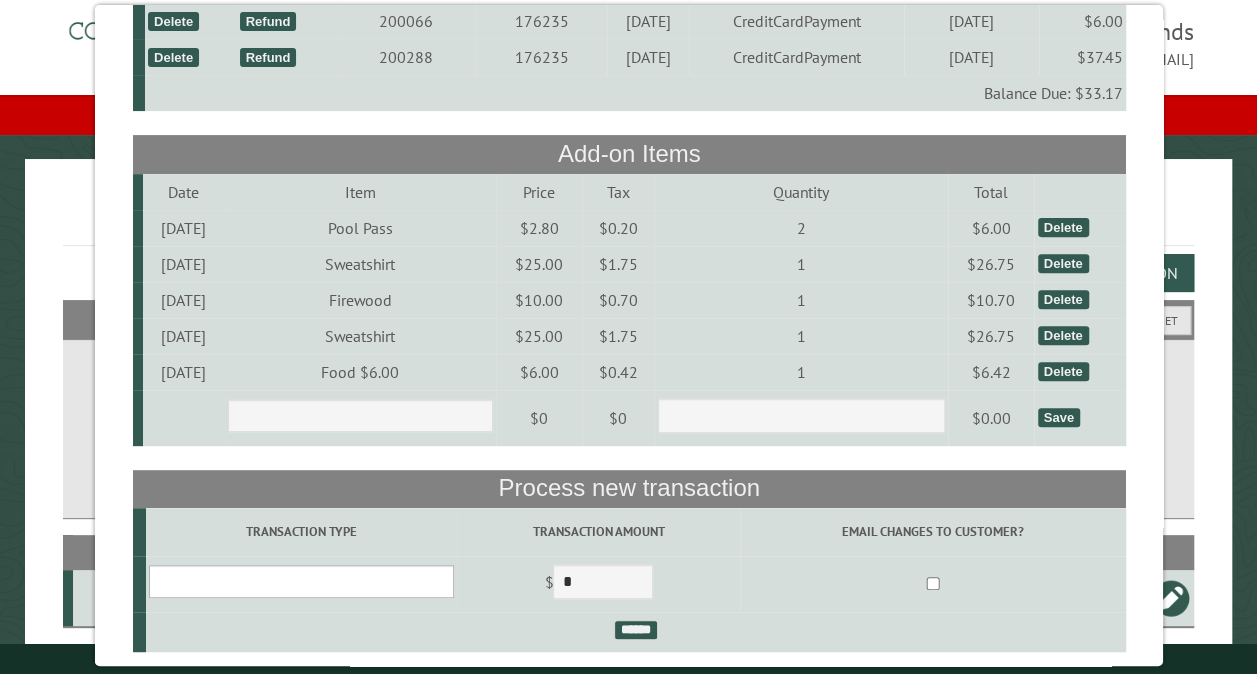 click on "**********" at bounding box center (300, 581) 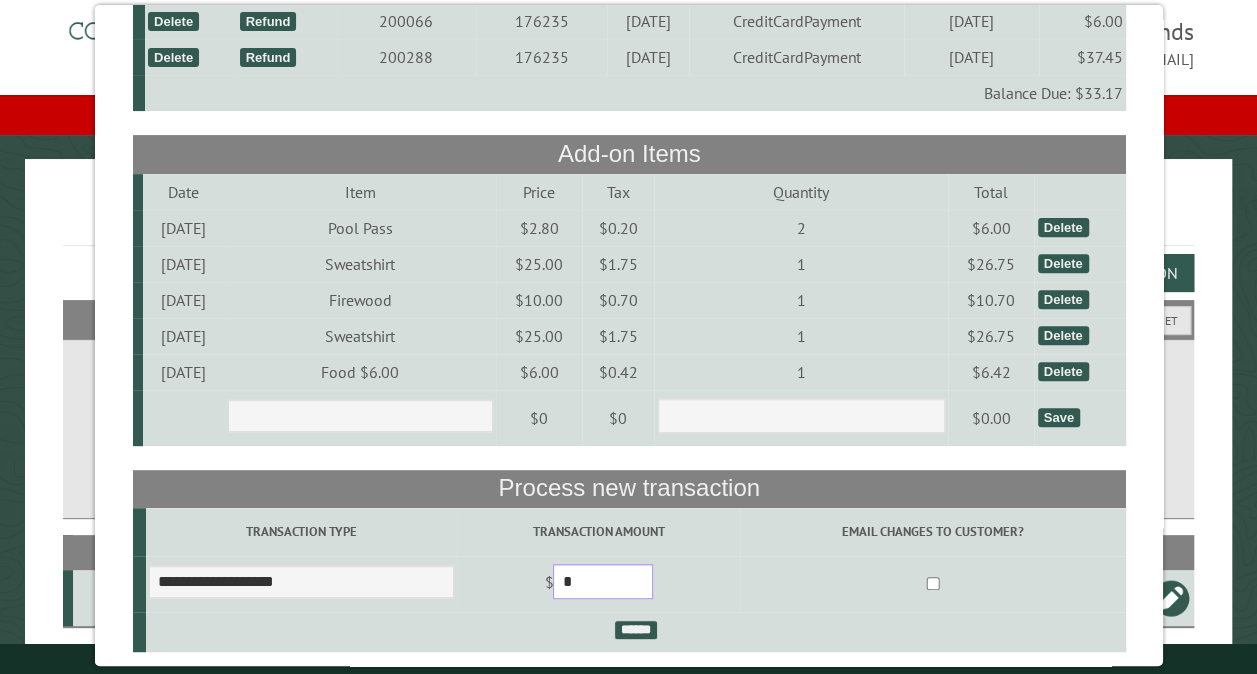 click on "*" at bounding box center (603, 581) 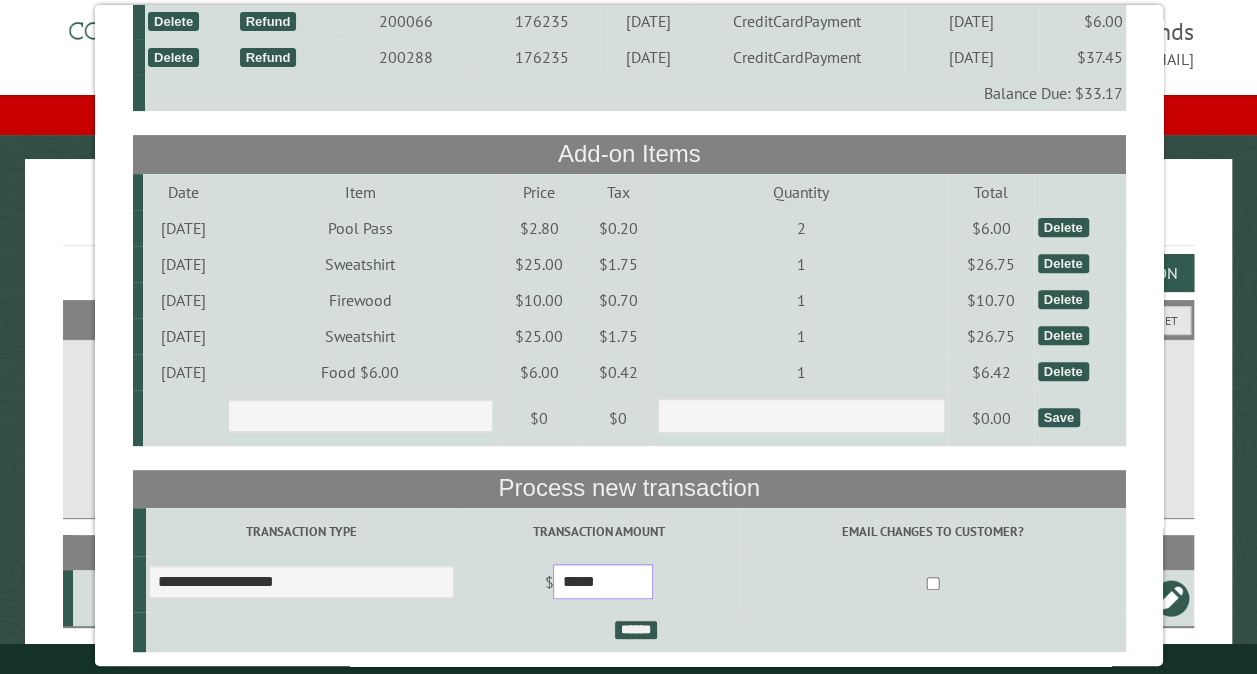 type on "*****" 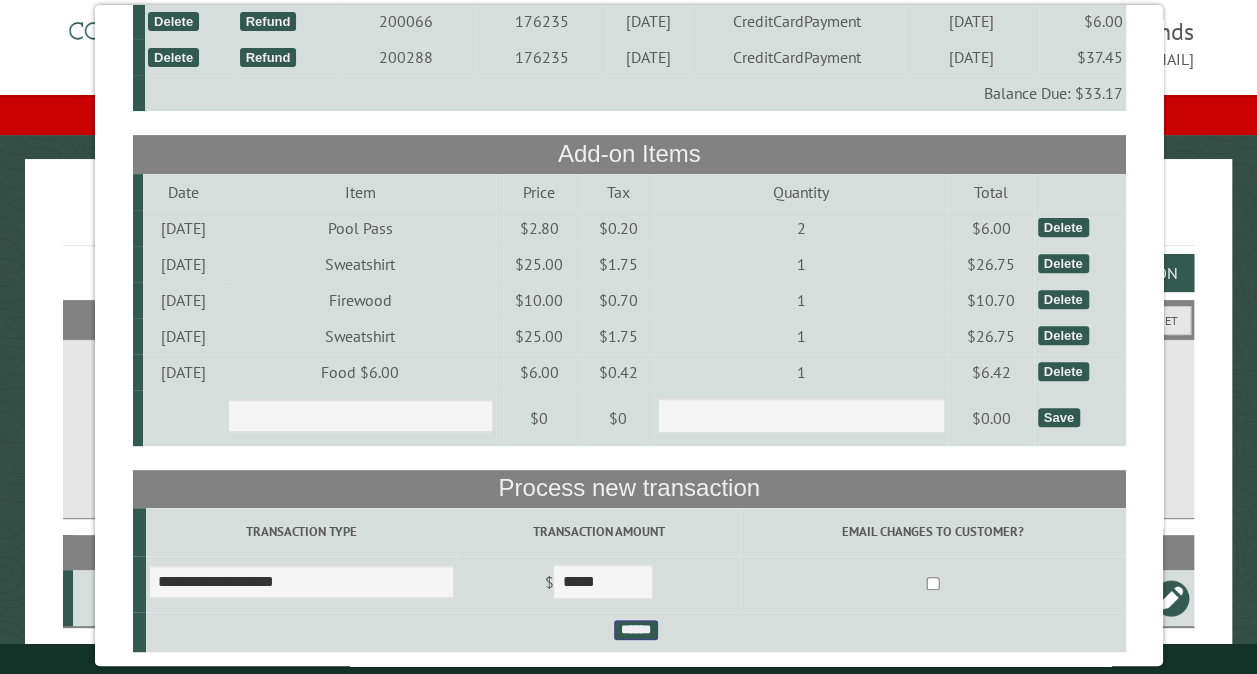 click on "******" at bounding box center (635, 630) 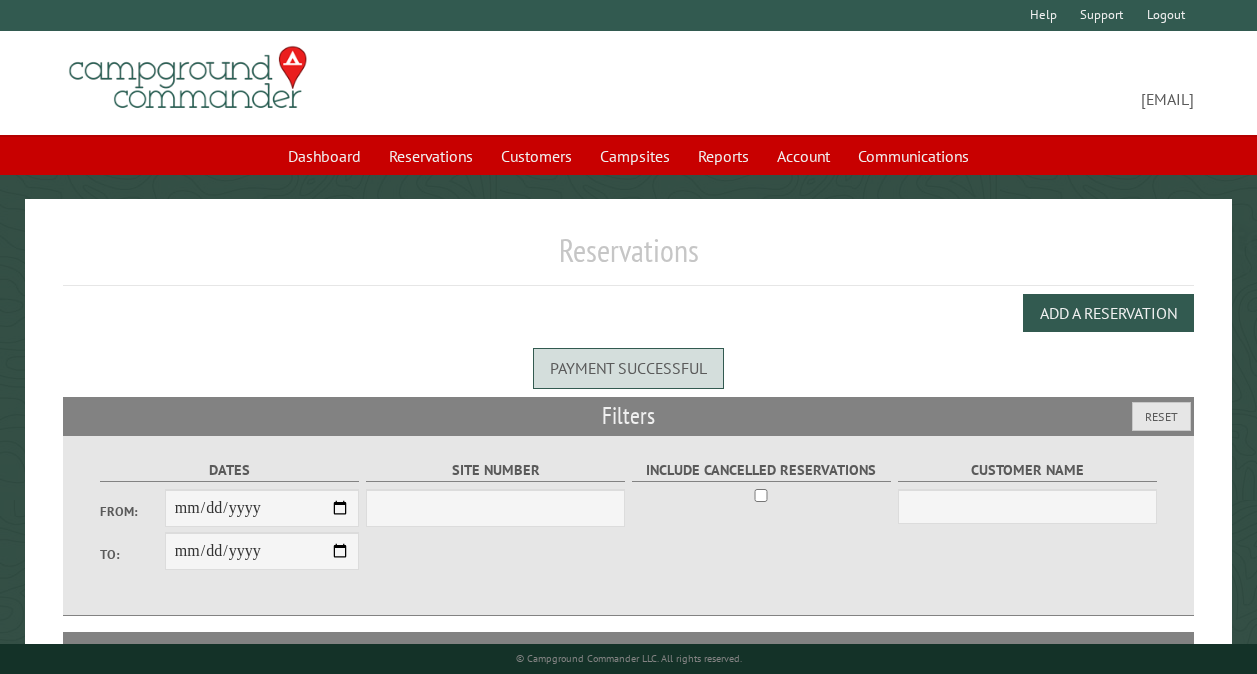 scroll, scrollTop: 0, scrollLeft: 0, axis: both 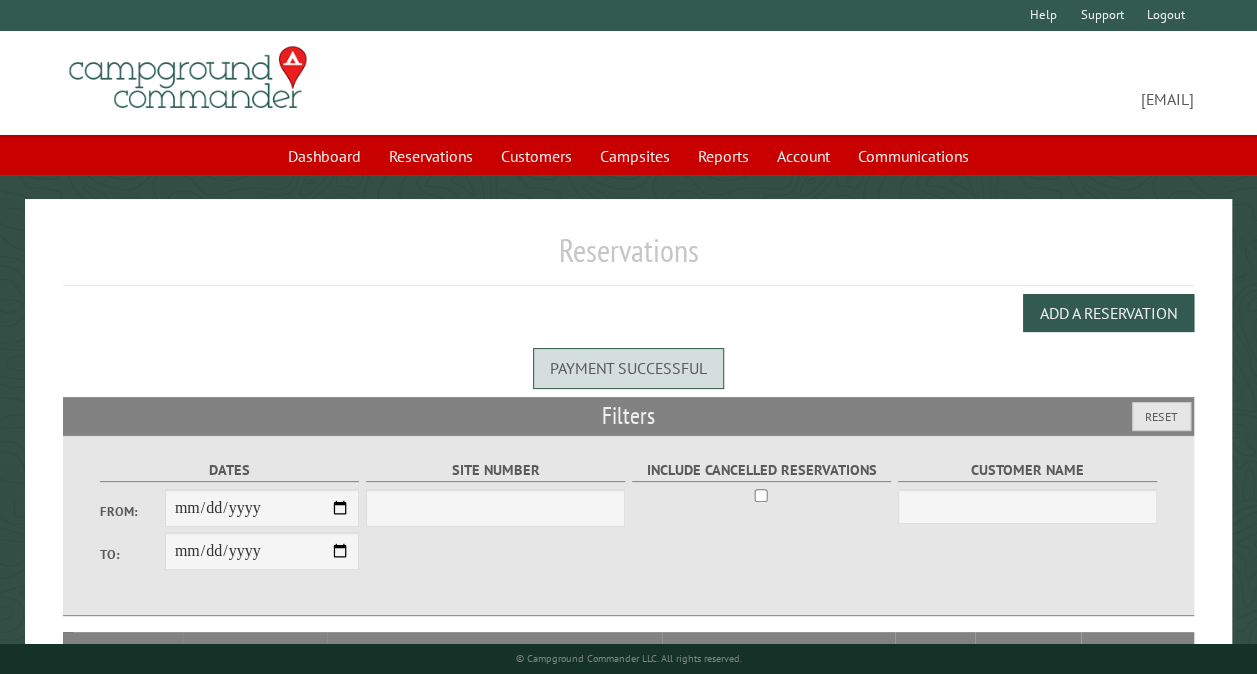 select on "***" 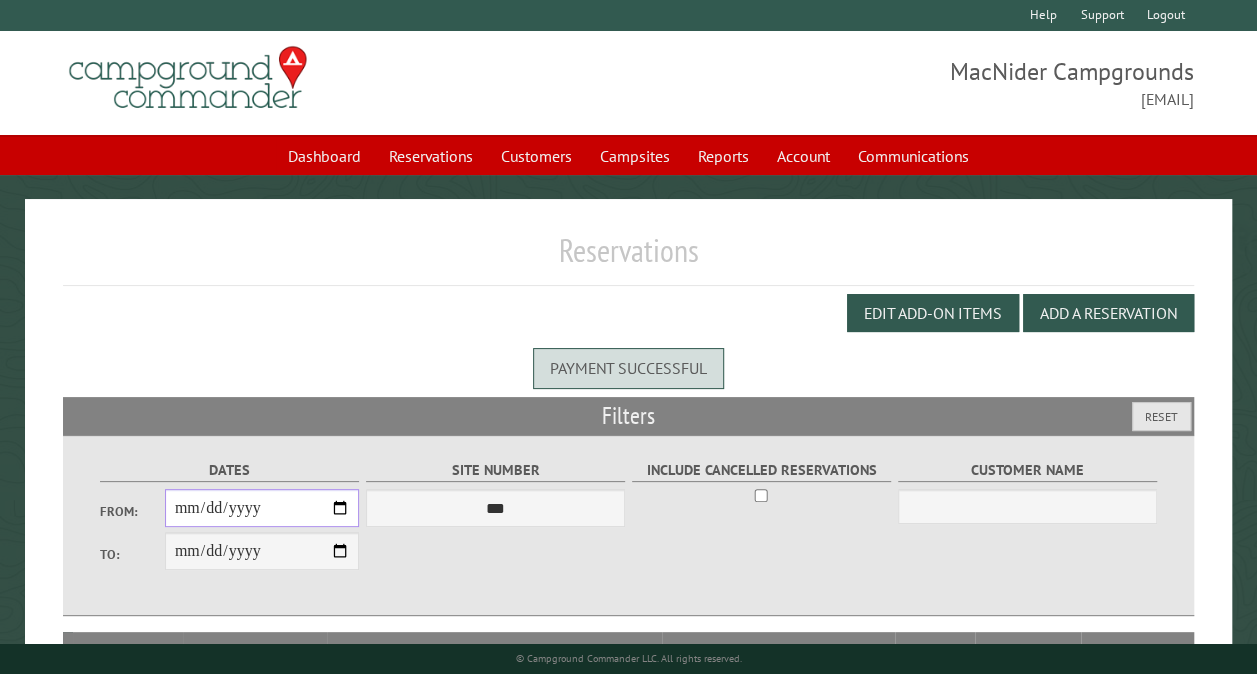 click on "From:" at bounding box center [262, 508] 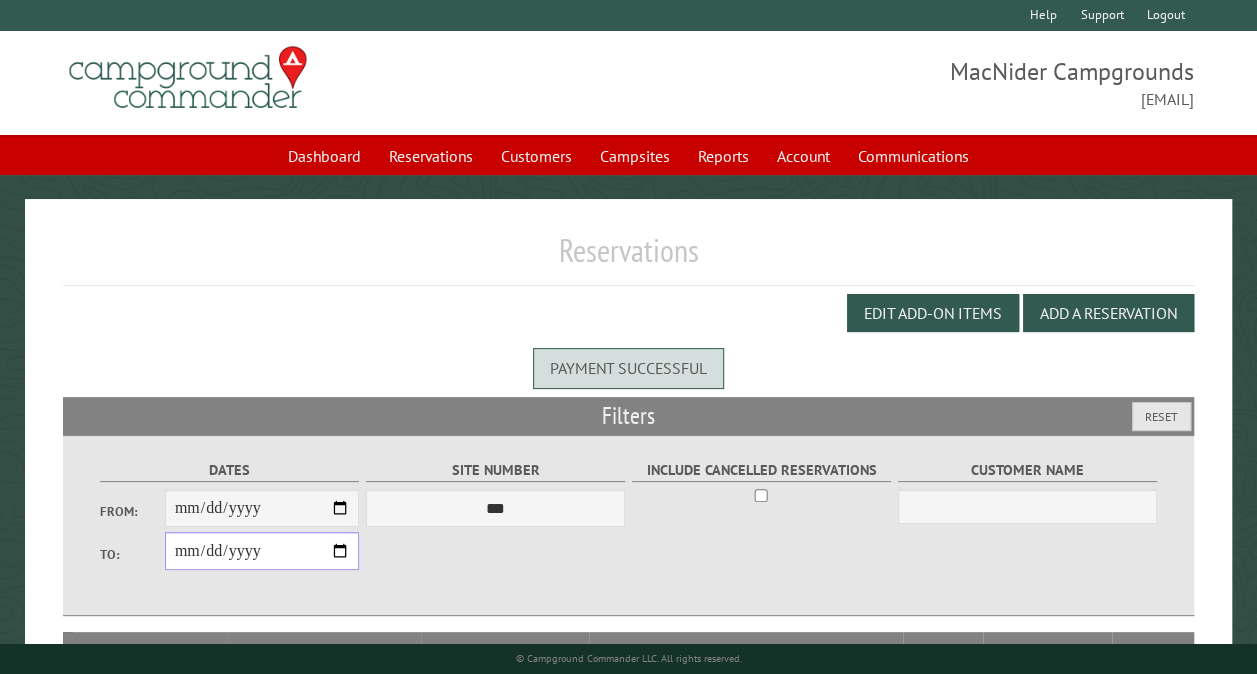 click on "**********" at bounding box center [262, 551] 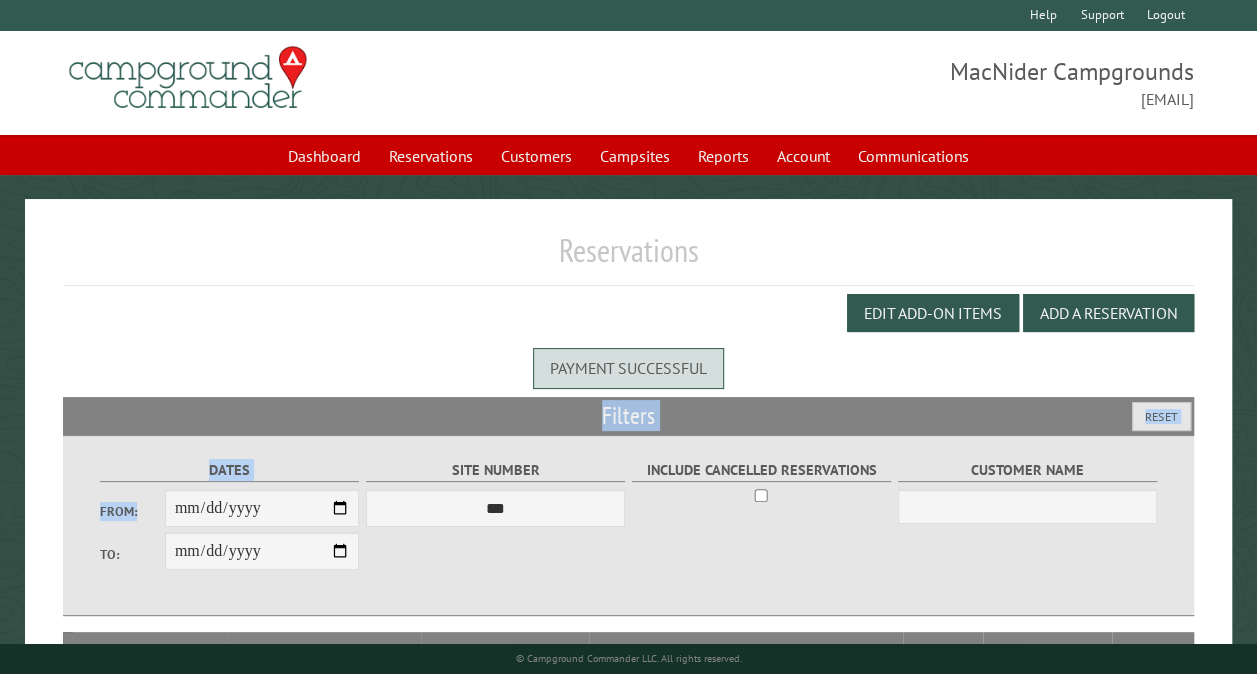 drag, startPoint x: 192, startPoint y: 414, endPoint x: 348, endPoint y: 481, distance: 169.77927 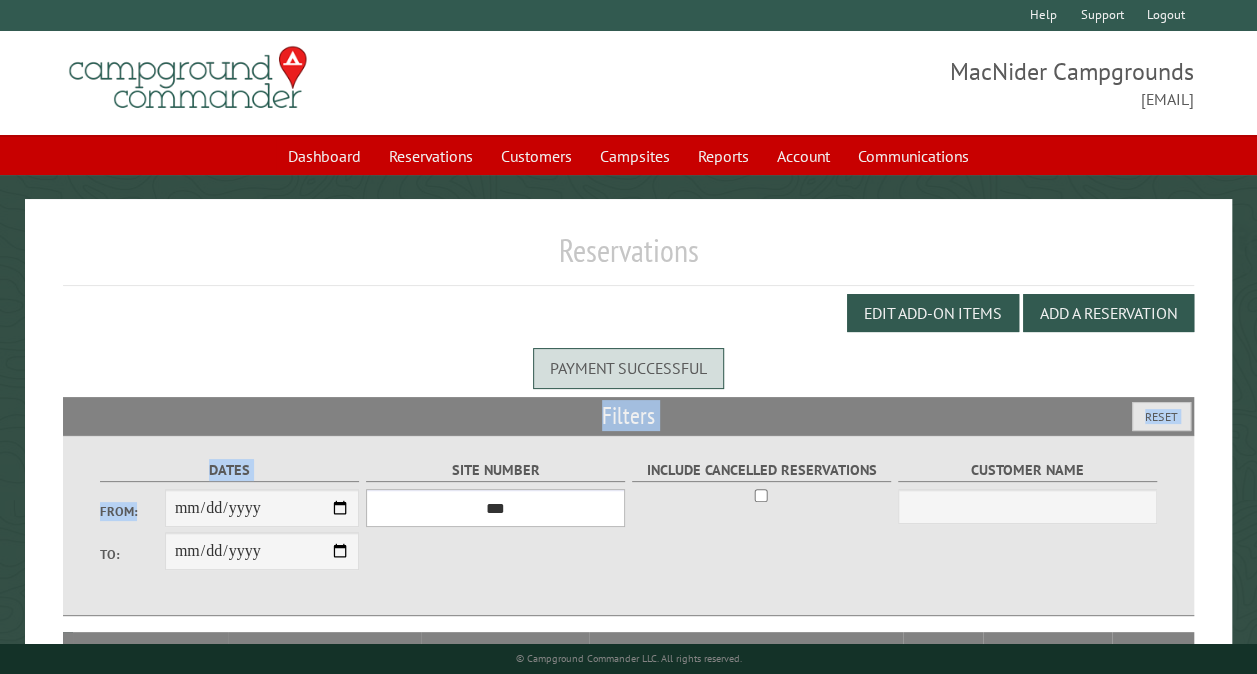 click on "*** ** ** ** ** ** ** ** ** ** *** *** *** *** ** ** ** ** ** ** ** ** ** *** *** ** ** ** ** ** ** ********* ** ** ** ** ** ** ** ** ** *** *** *** *** *** *** ** ** ** ** ** ** ** ** ** *** *** *** *** *** *** ** ** ** ** ** ** ** ** ** ** ** ** ** ** ** ** ** ** ** ** ** ** ** ** *** *** *** *** *** ***" at bounding box center (495, 508) 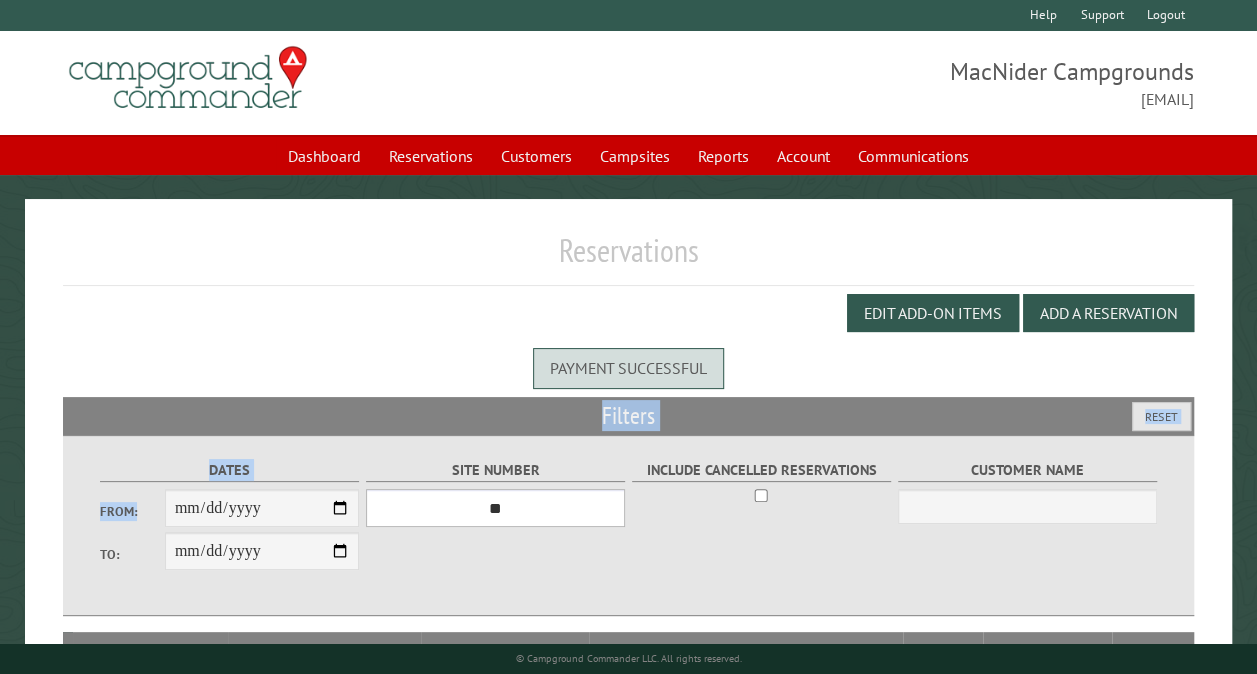 click on "*** ** ** ** ** ** ** ** ** ** *** *** *** *** ** ** ** ** ** ** ** ** ** *** *** ** ** ** ** ** ** ********* ** ** ** ** ** ** ** ** ** *** *** *** *** *** *** ** ** ** ** ** ** ** ** ** *** *** *** *** *** *** ** ** ** ** ** ** ** ** ** ** ** ** ** ** ** ** ** ** ** ** ** ** ** ** *** *** *** *** *** ***" at bounding box center (495, 508) 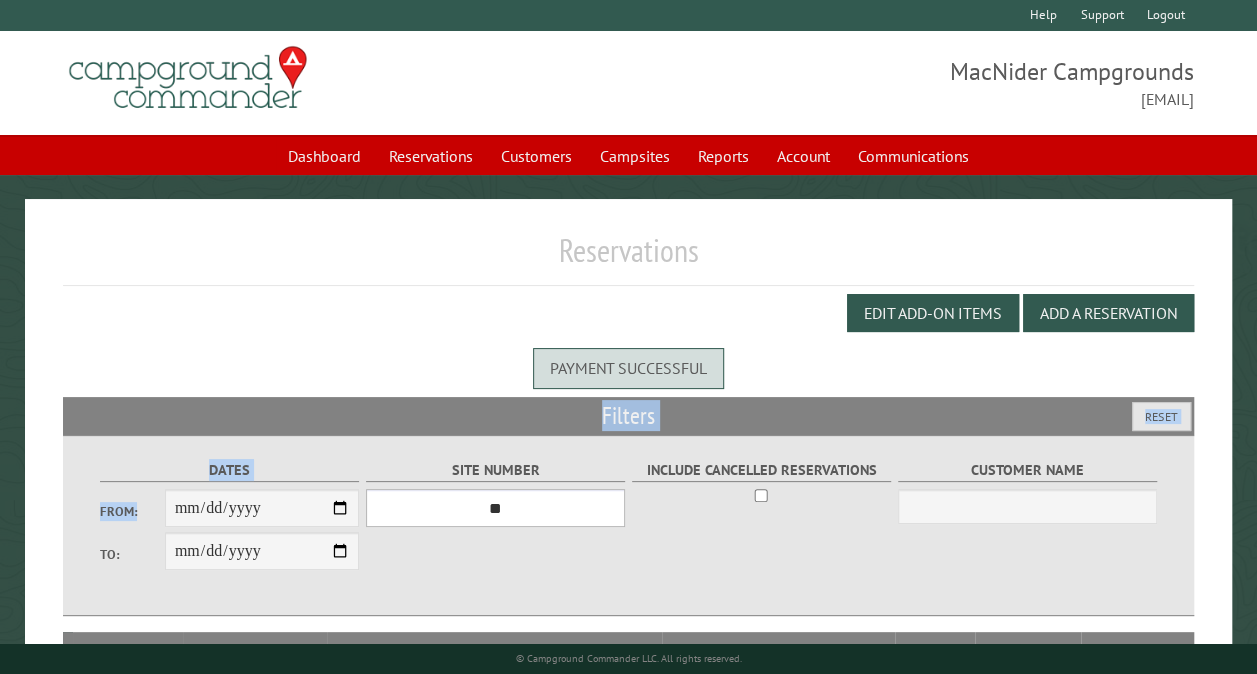 scroll, scrollTop: 112, scrollLeft: 0, axis: vertical 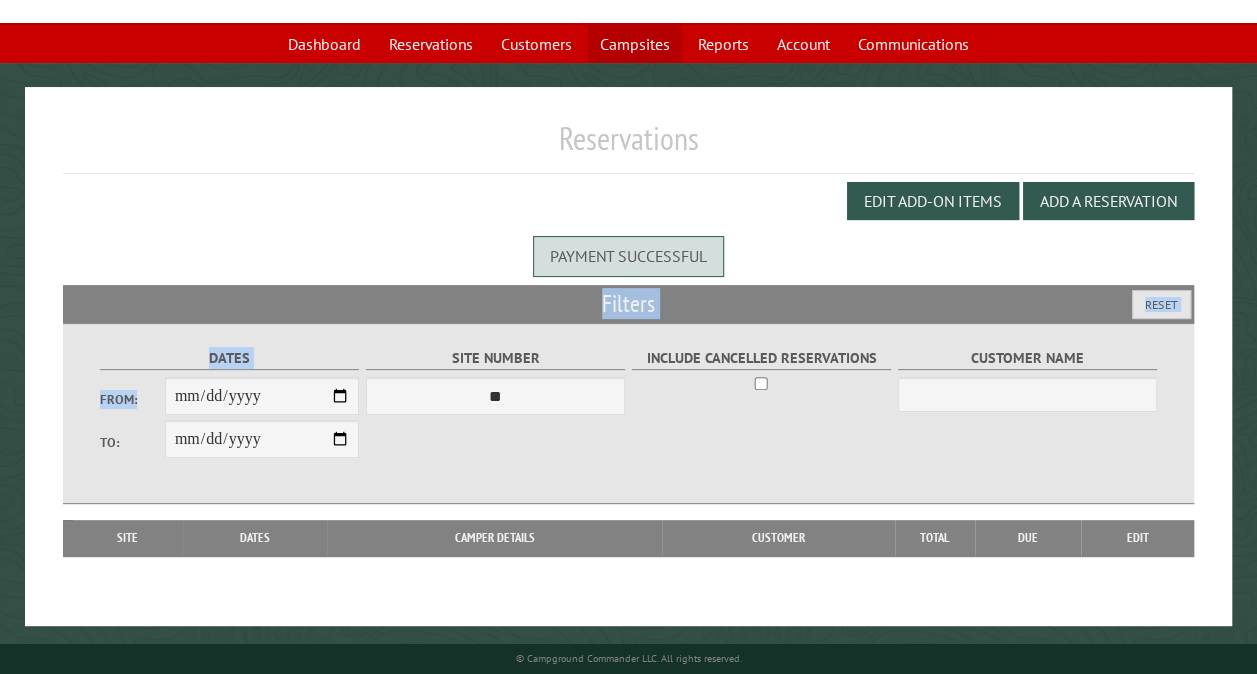 click on "Campsites" at bounding box center [635, 44] 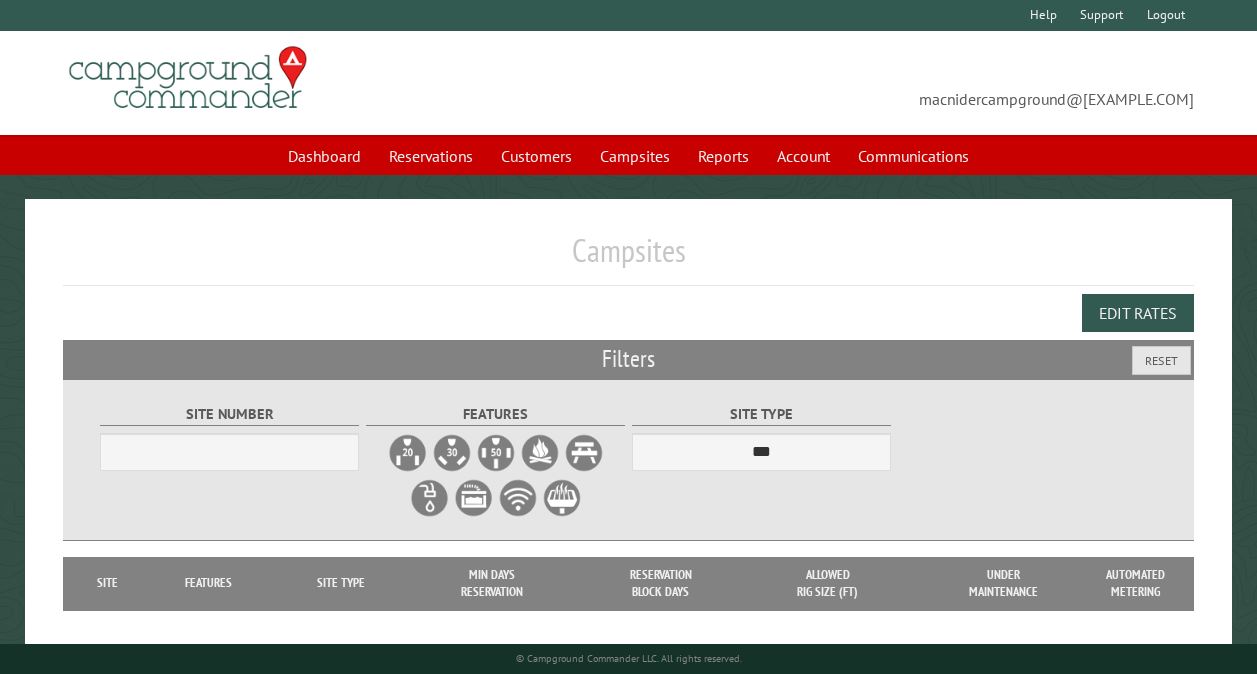 scroll, scrollTop: 0, scrollLeft: 0, axis: both 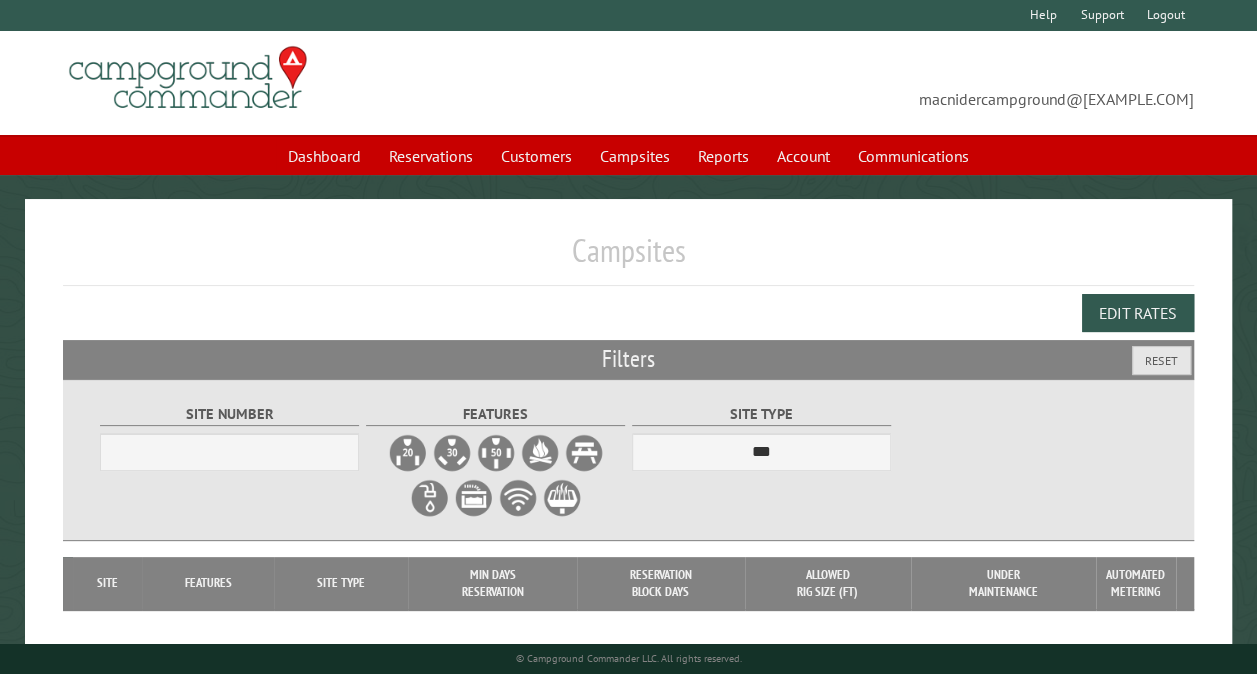 select on "***" 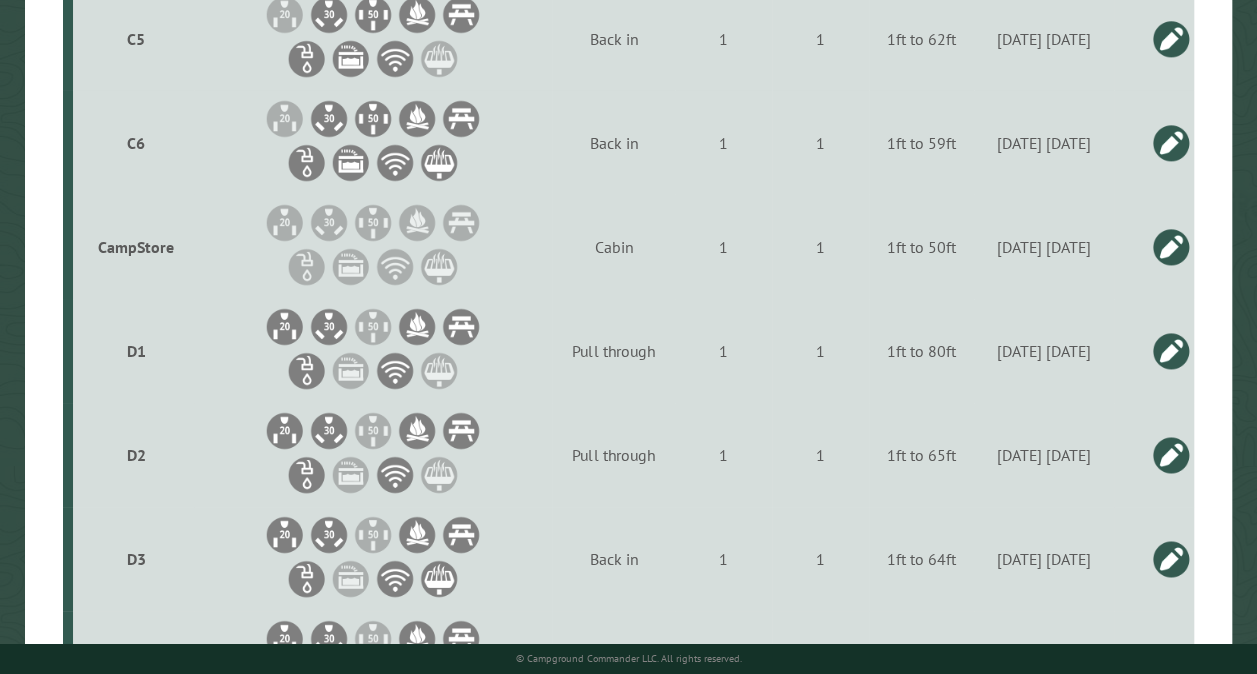 scroll, scrollTop: 3536, scrollLeft: 0, axis: vertical 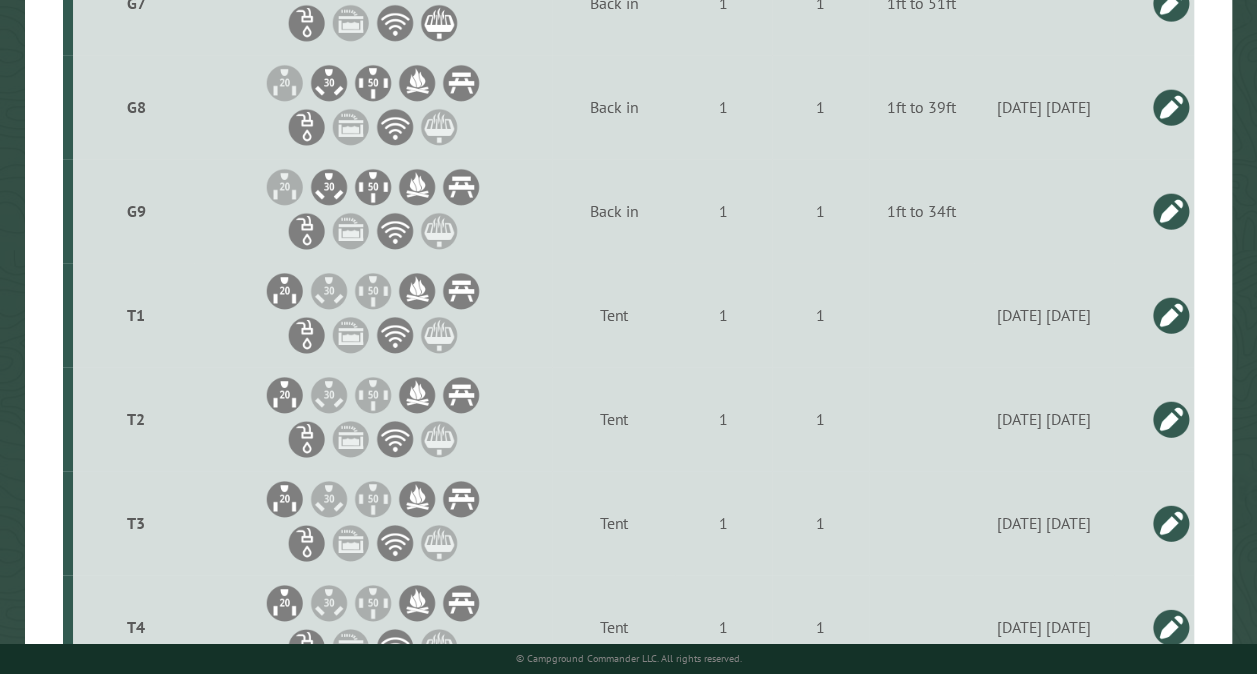 click at bounding box center (1171, 107) 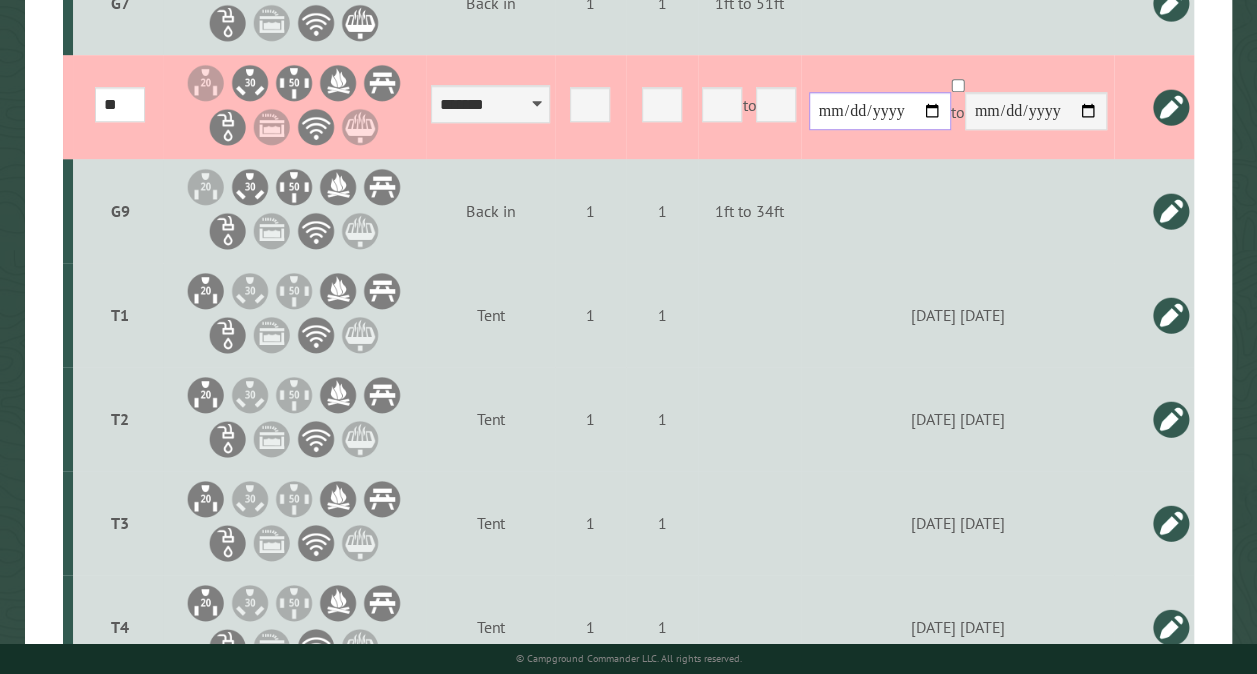click on "**********" at bounding box center (880, 111) 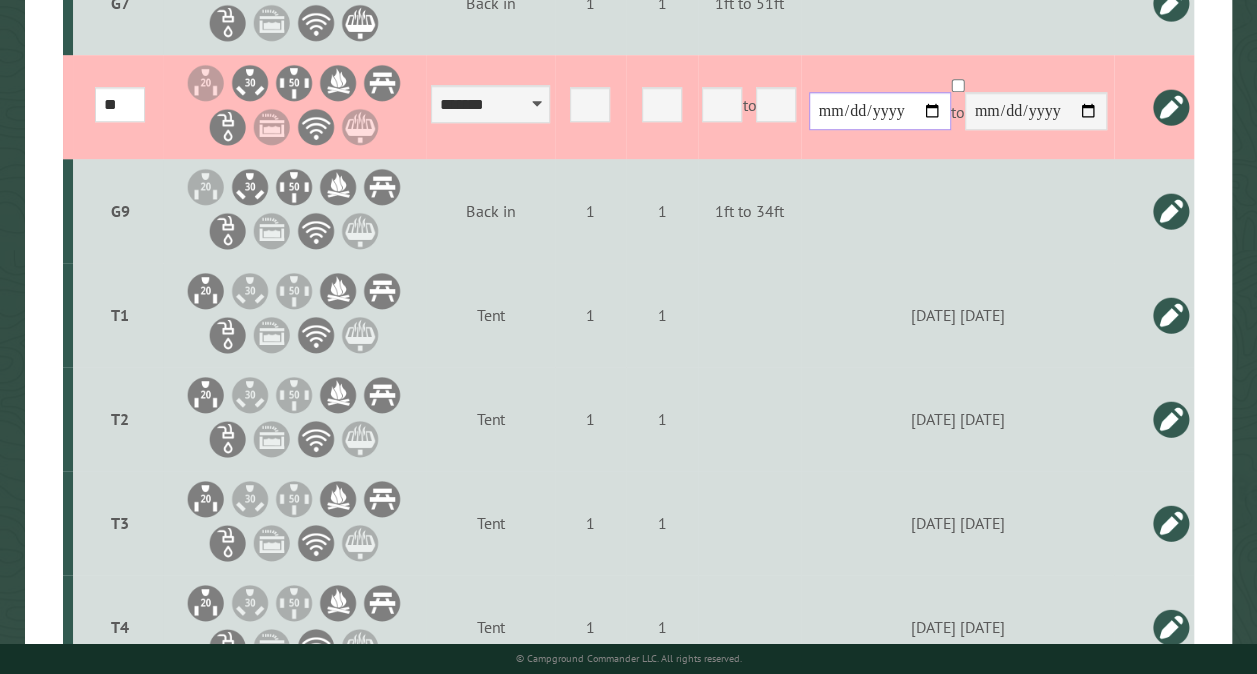 type on "**********" 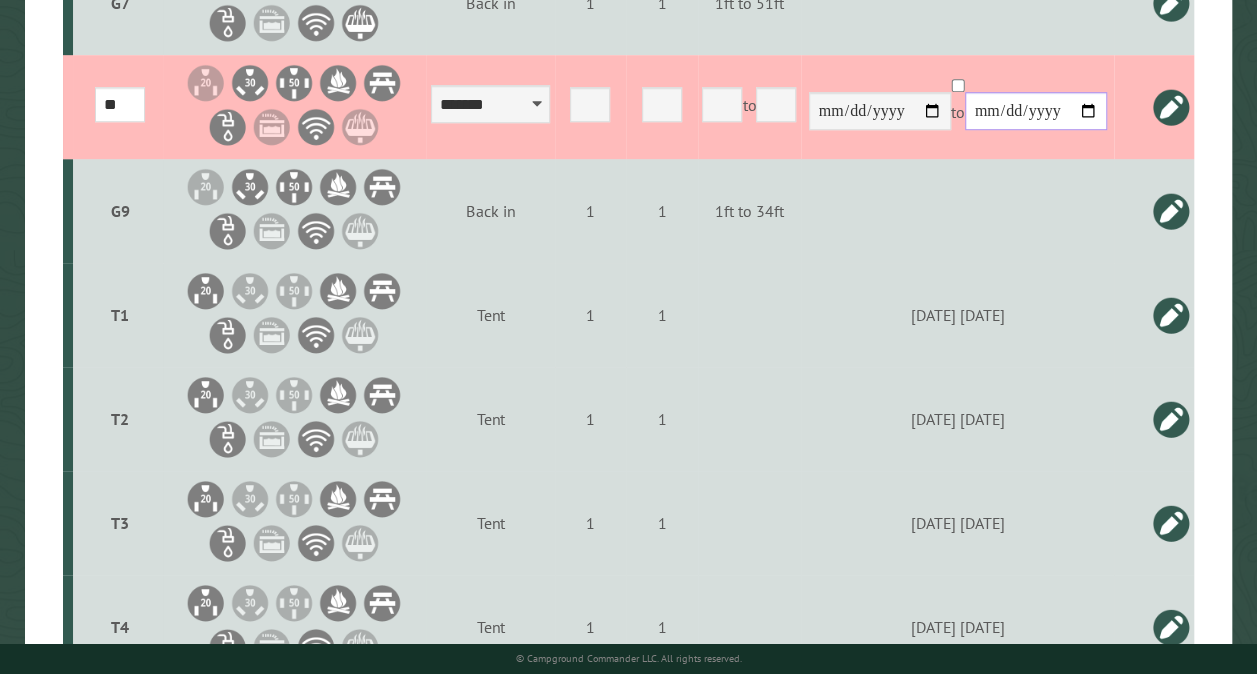 click on "**********" at bounding box center (1036, 111) 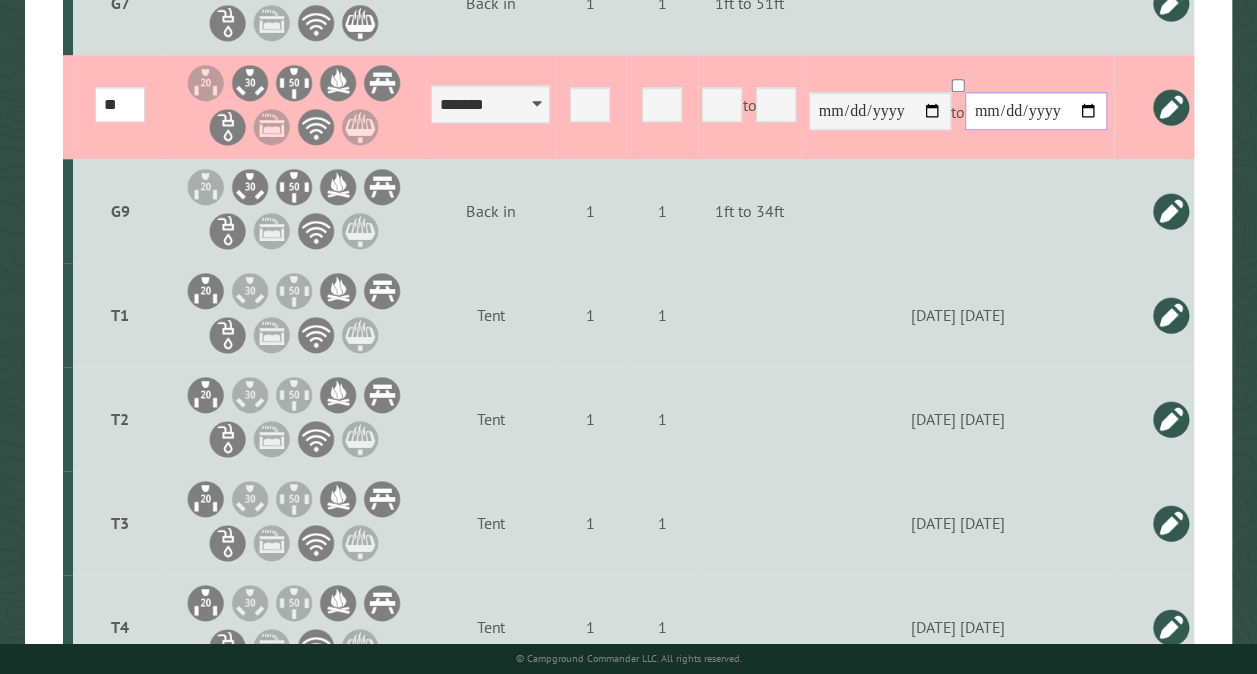 type on "**********" 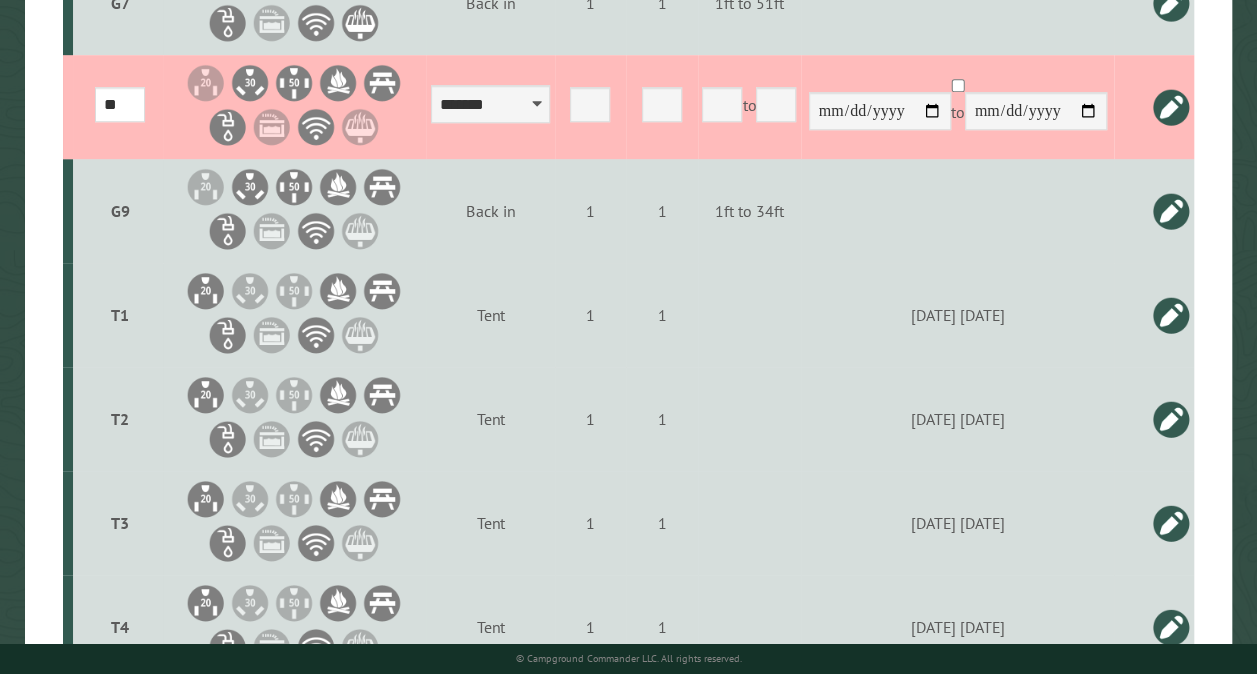 click at bounding box center [1171, 107] 